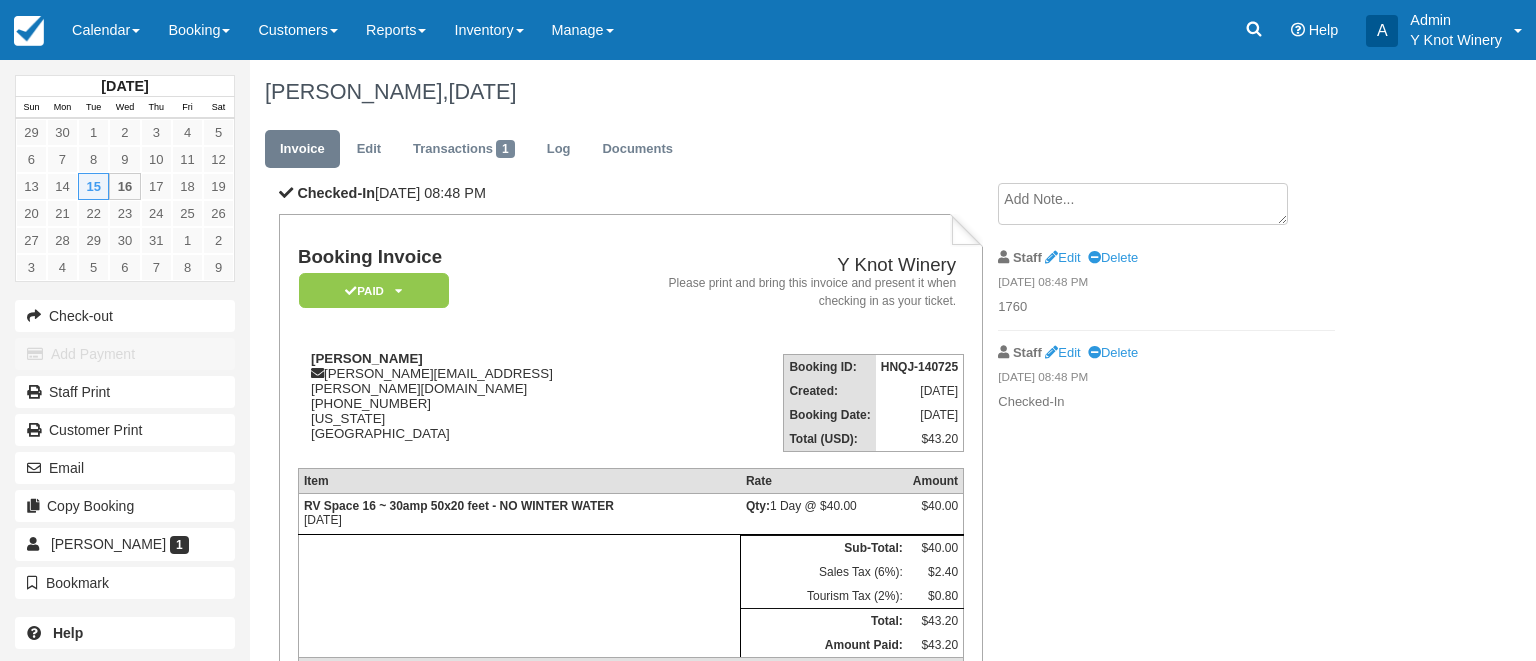scroll, scrollTop: 0, scrollLeft: 0, axis: both 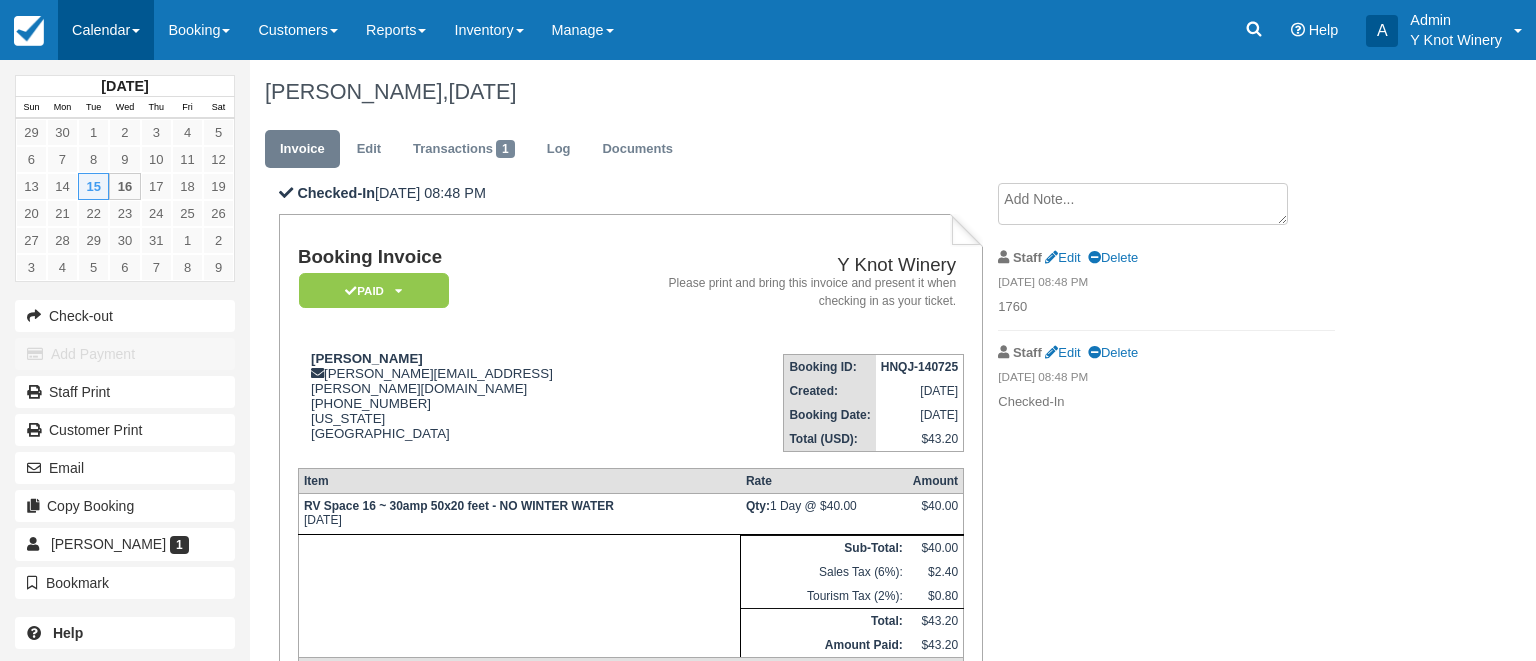 click on "Calendar" at bounding box center [106, 30] 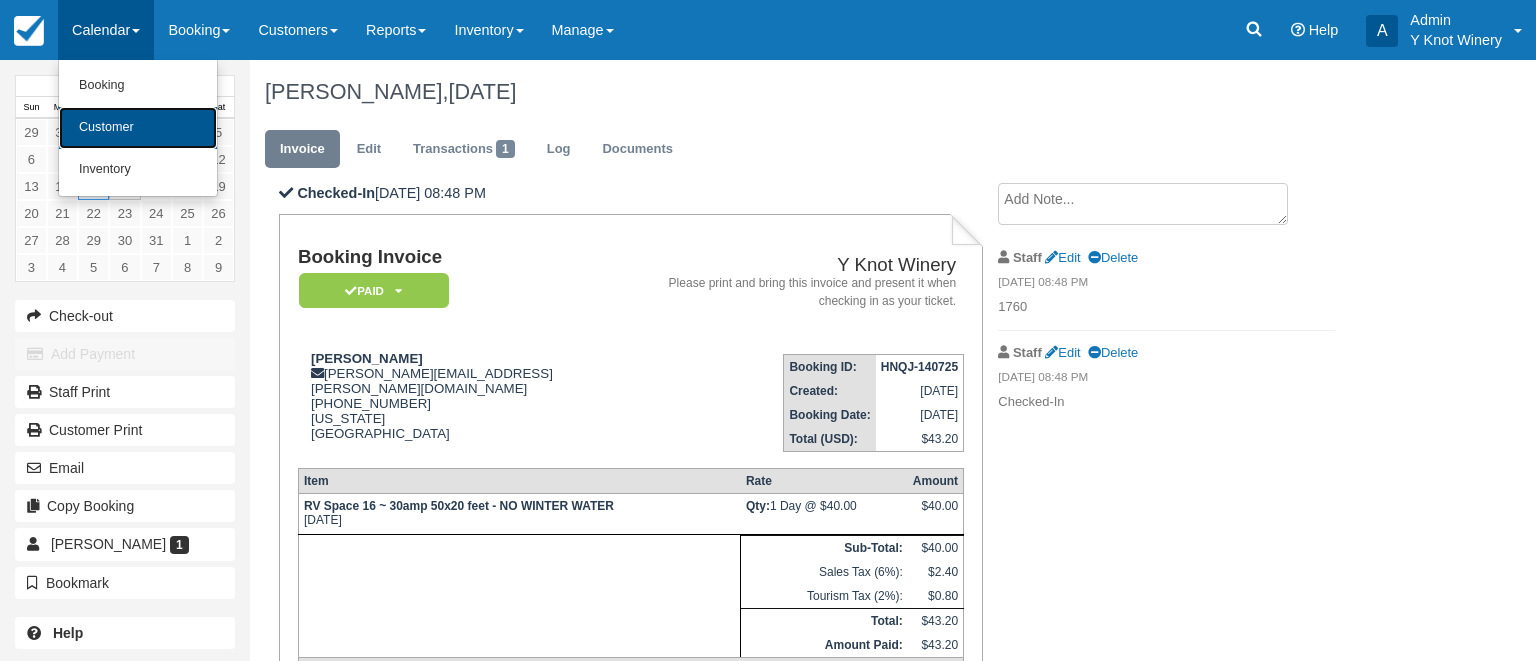 click on "Customer" at bounding box center [138, 128] 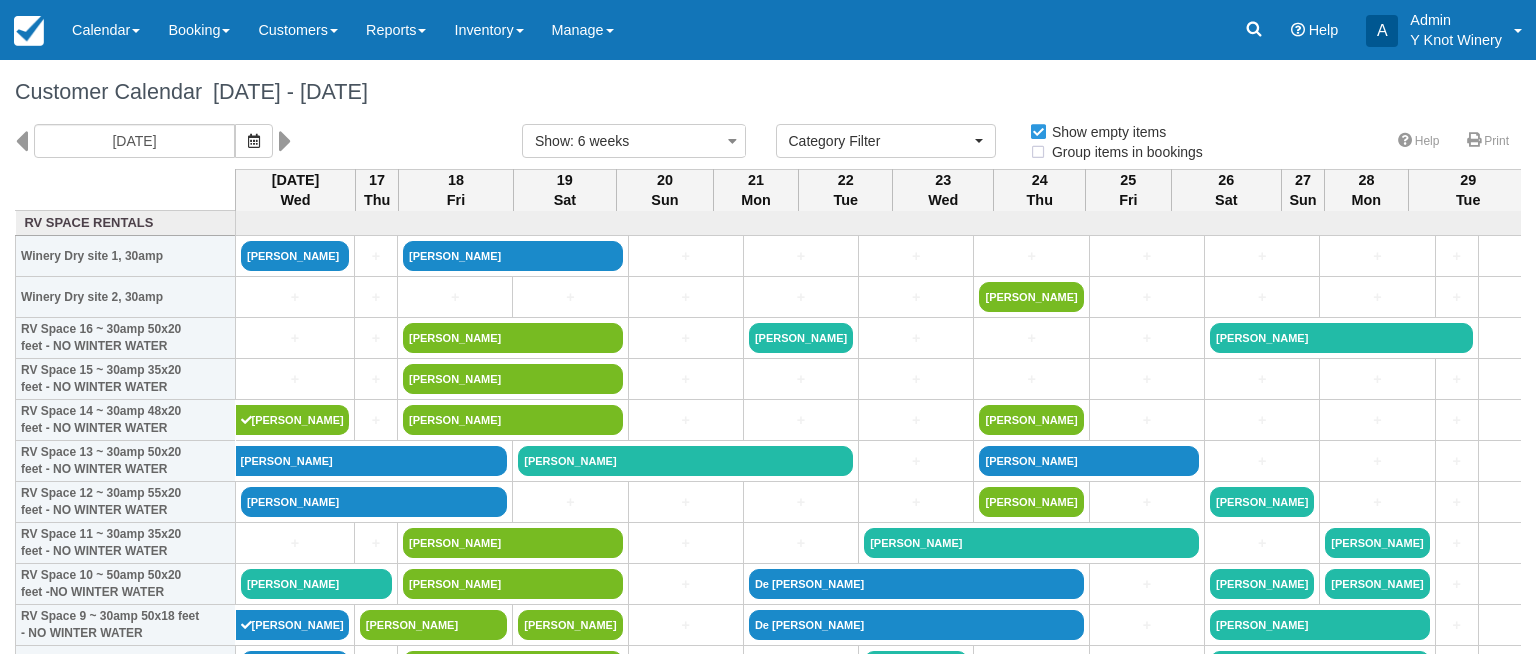 select 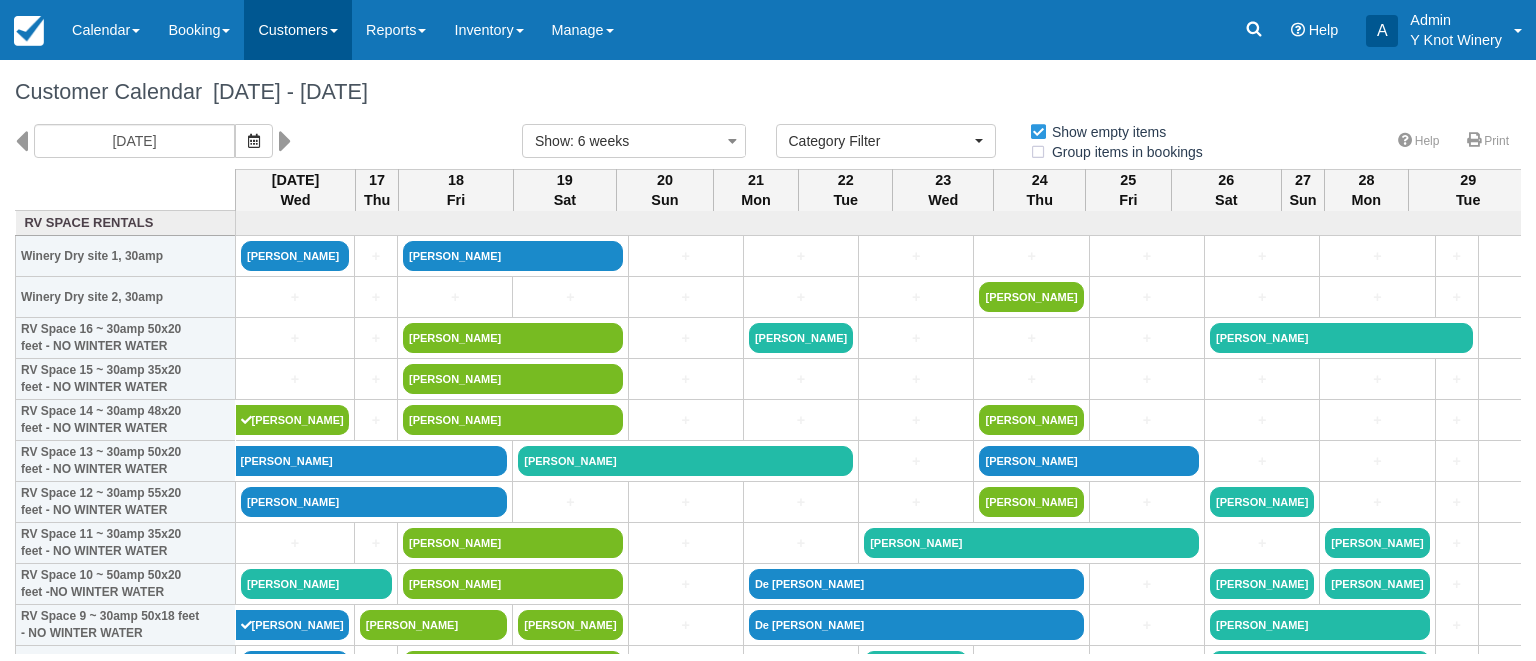 click at bounding box center (334, 31) 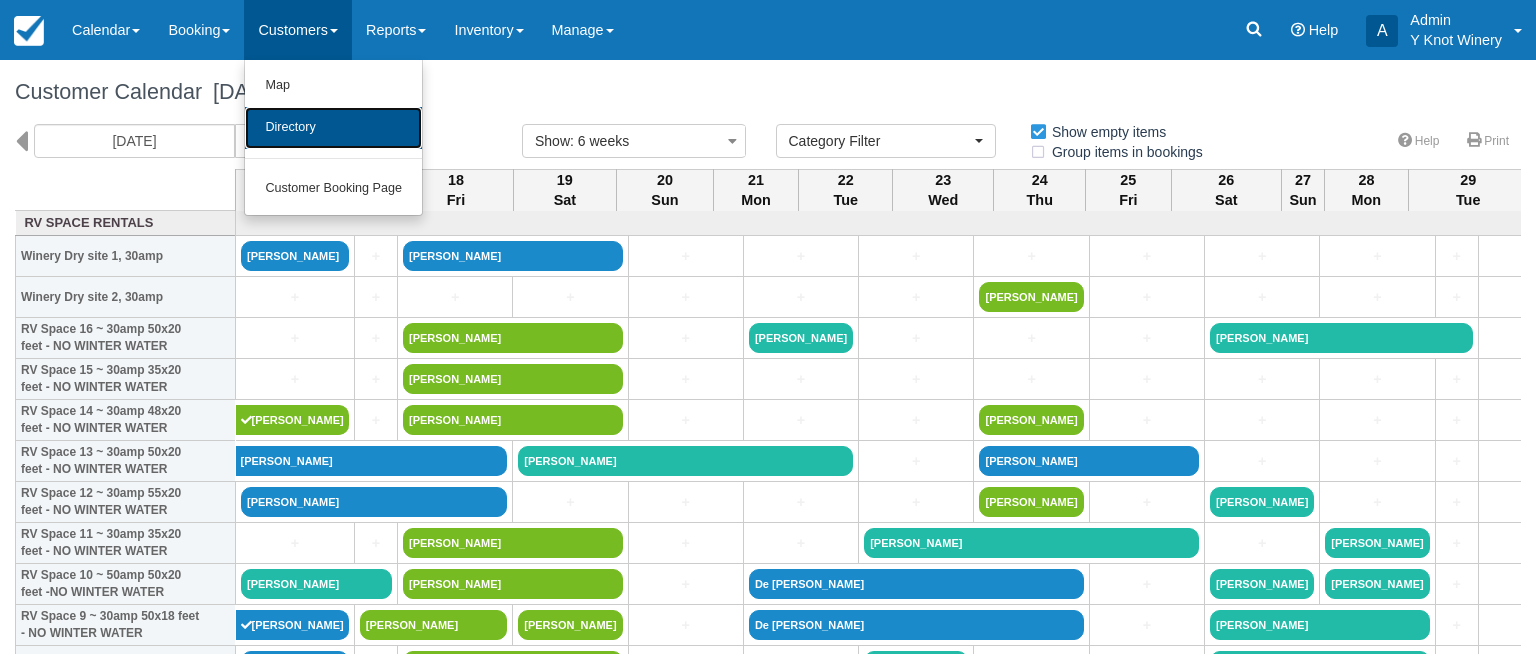 click on "Directory" at bounding box center [333, 128] 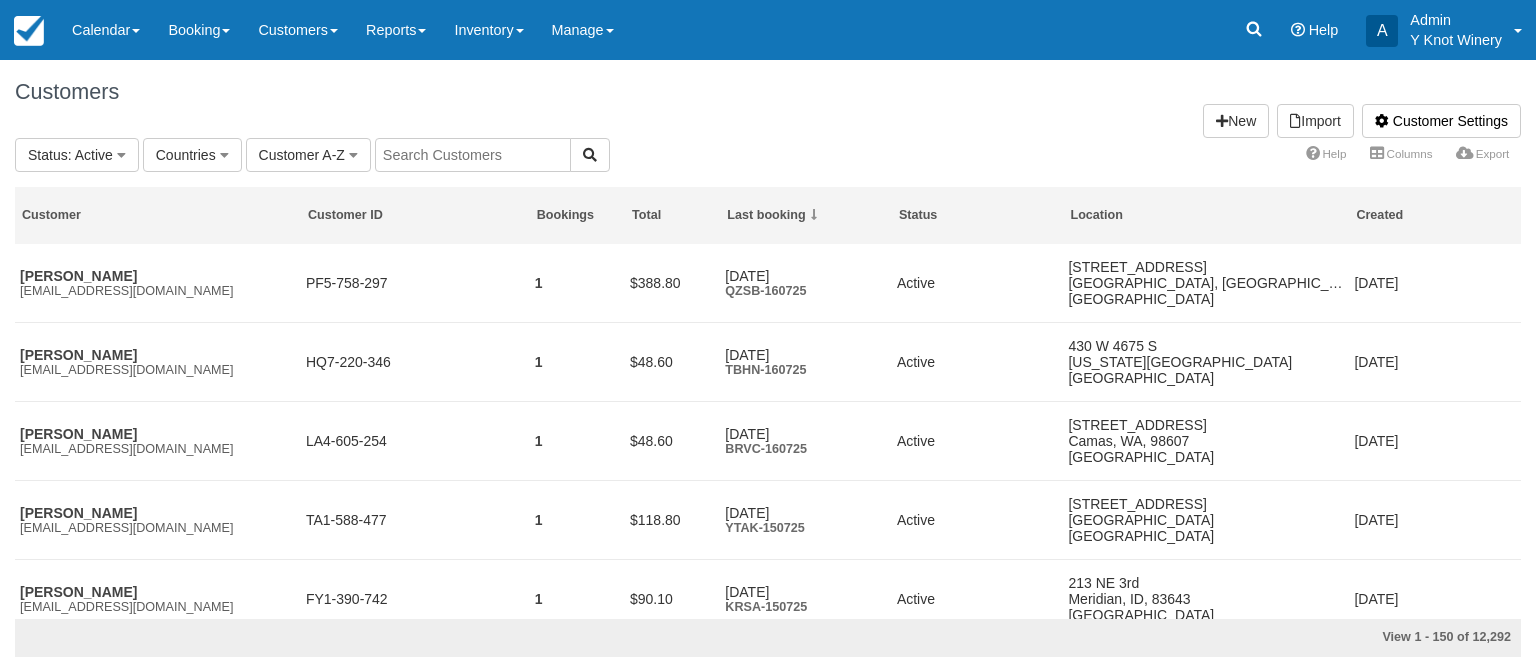 scroll, scrollTop: 0, scrollLeft: 0, axis: both 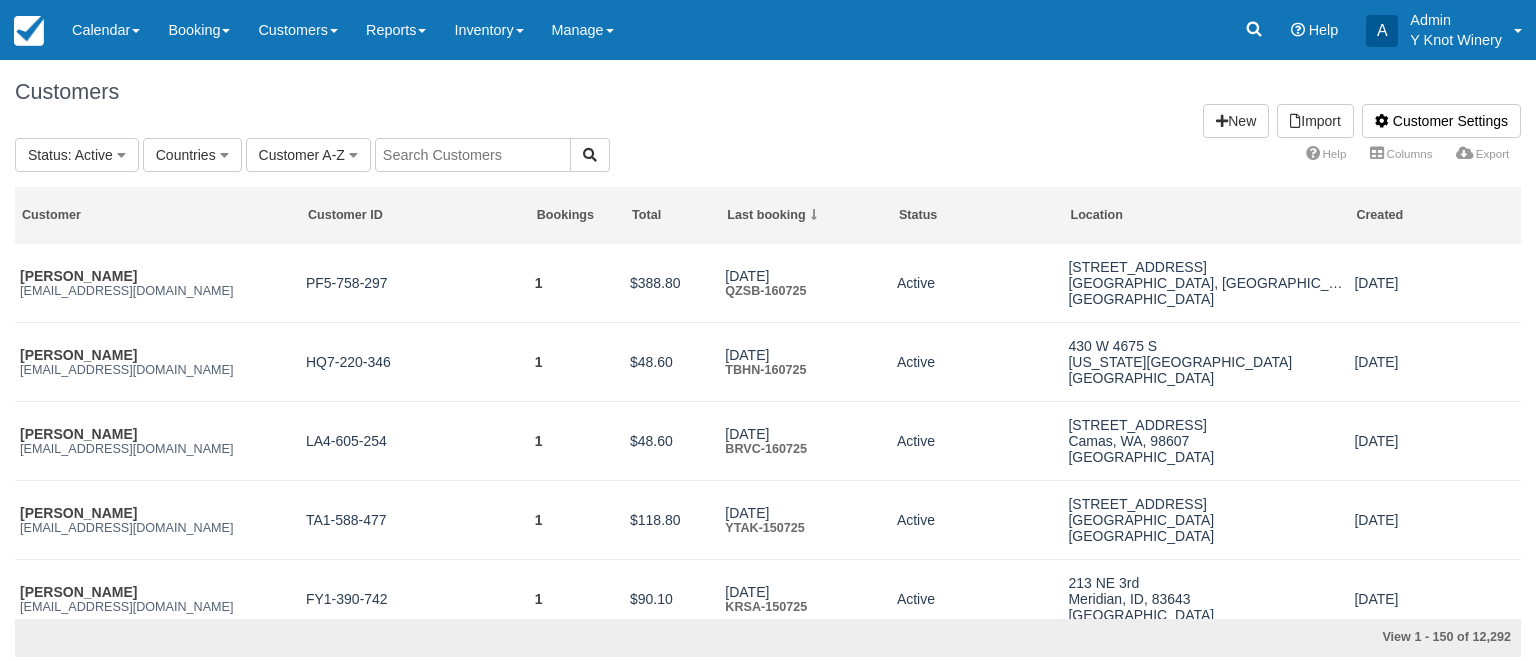 click at bounding box center (473, 155) 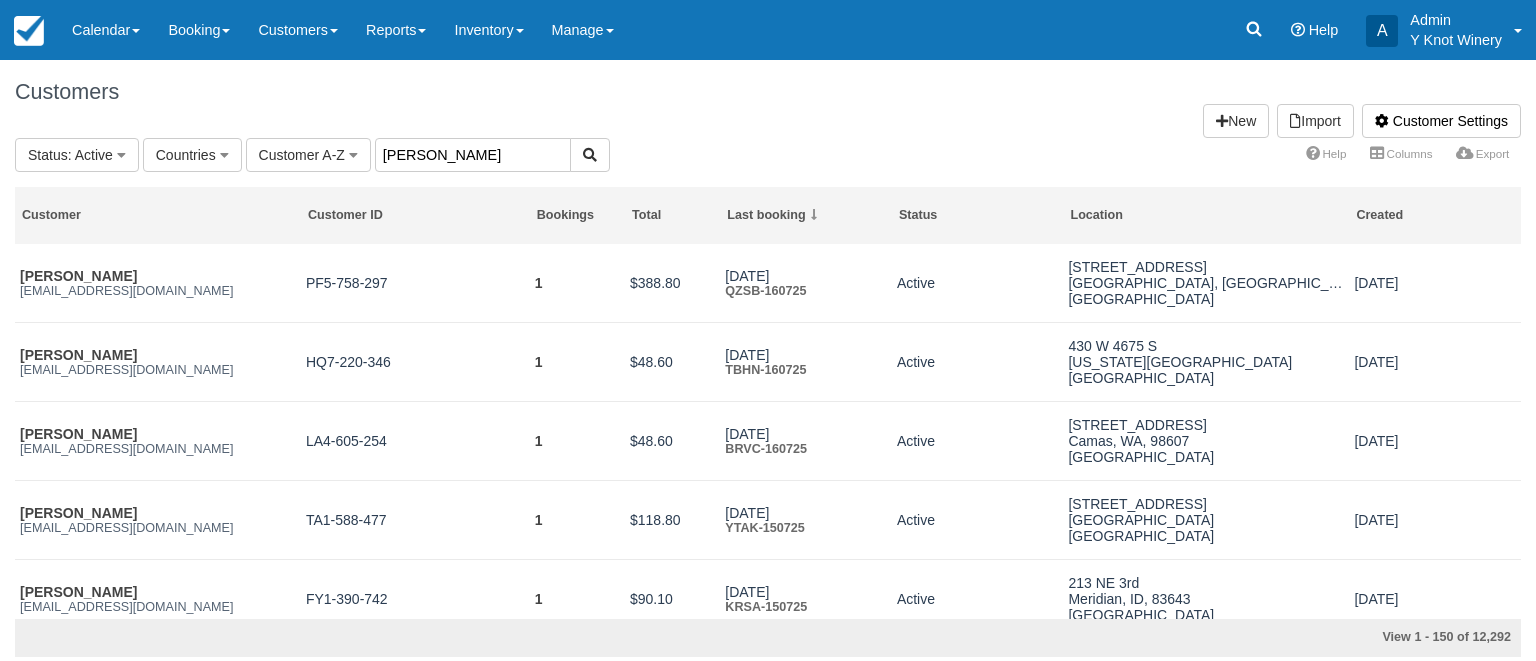 type on "[PERSON_NAME]" 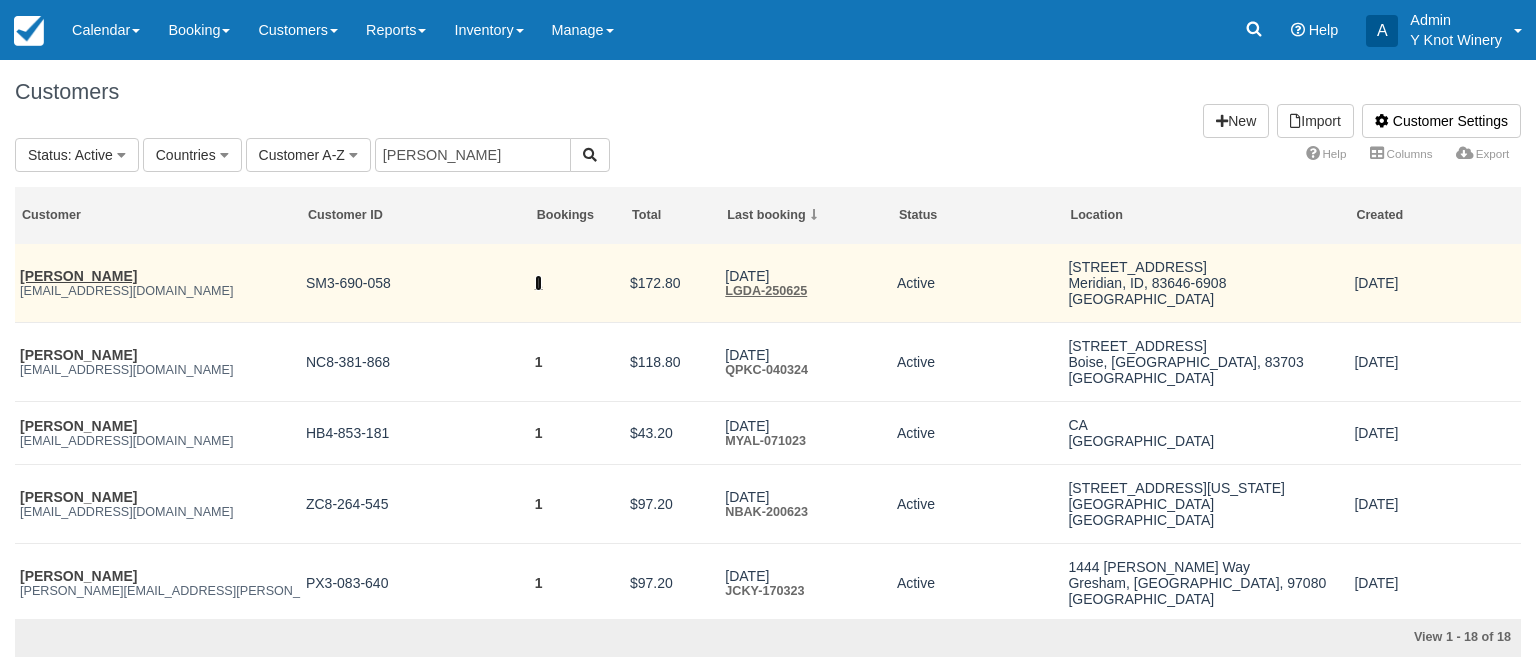 click on "1" at bounding box center (539, 283) 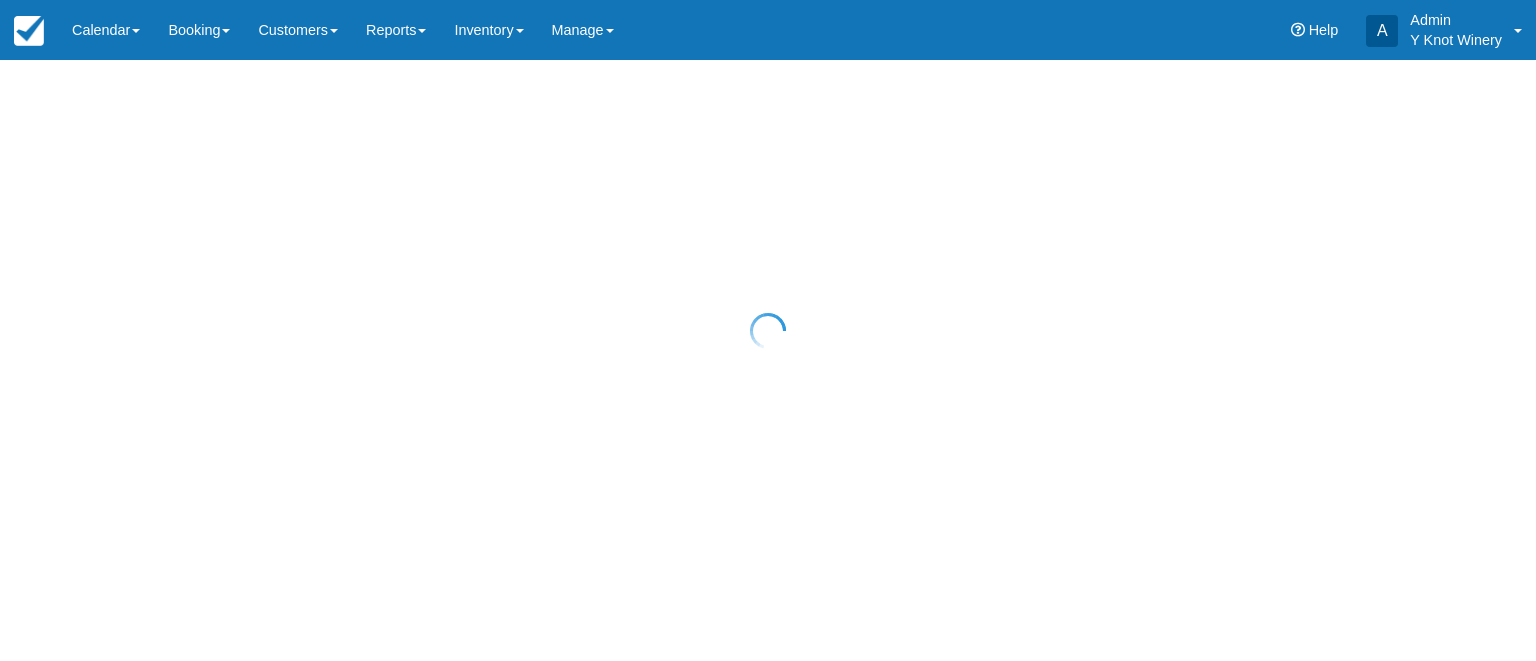 scroll, scrollTop: 0, scrollLeft: 0, axis: both 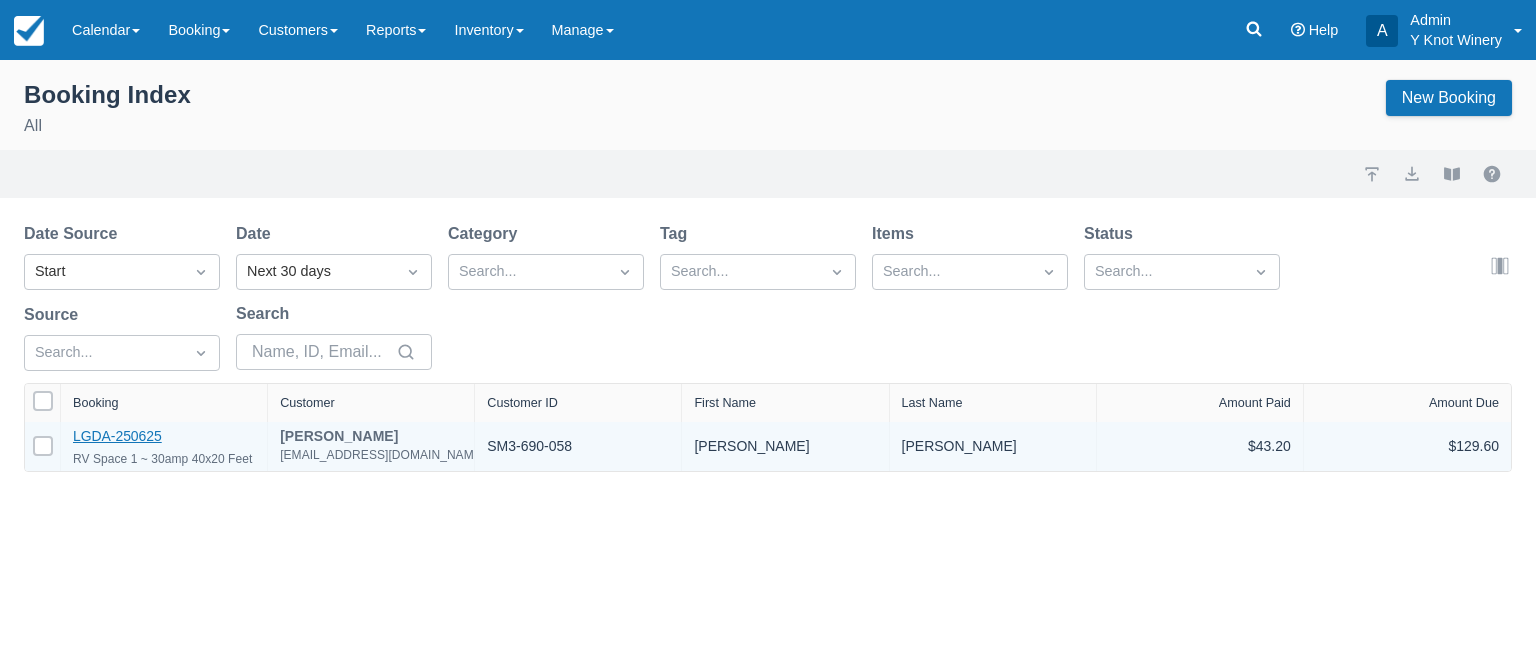 click on "LGDA-250625" at bounding box center [117, 436] 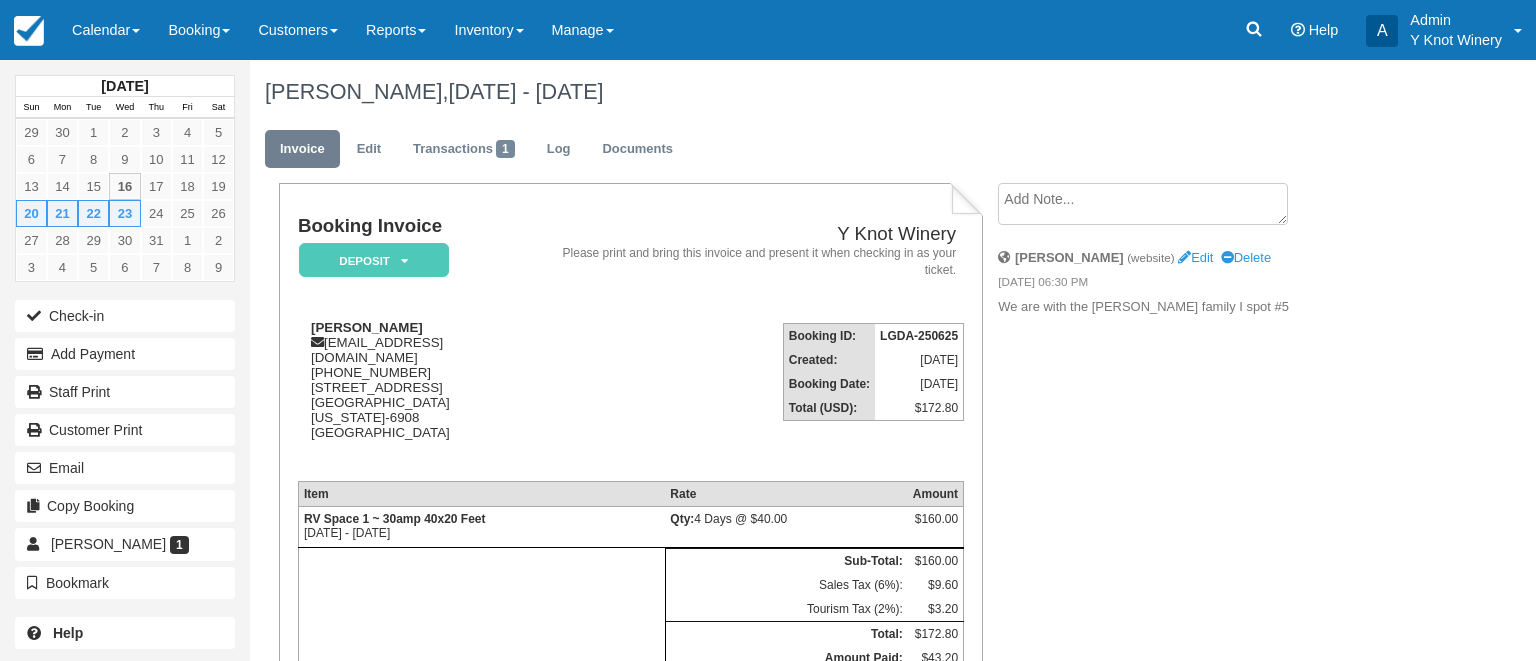 scroll, scrollTop: 0, scrollLeft: 0, axis: both 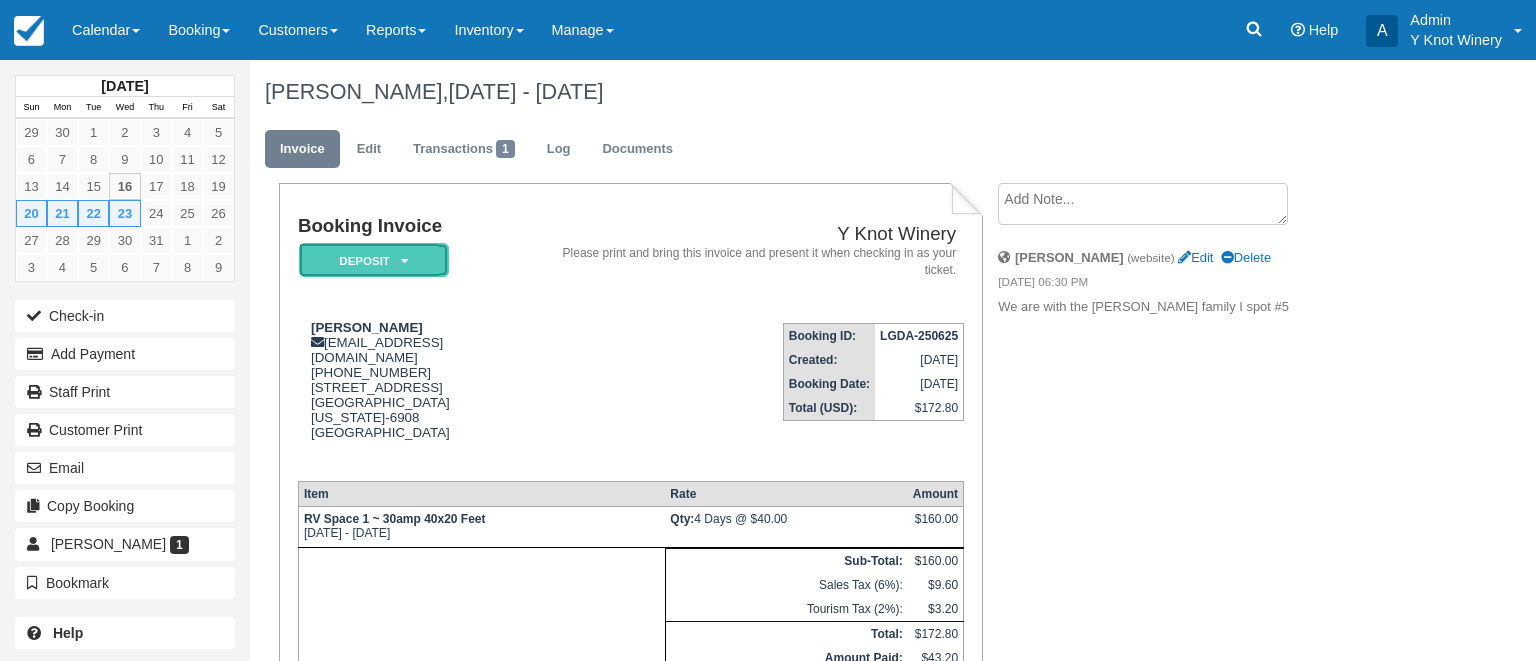 click at bounding box center [404, 261] 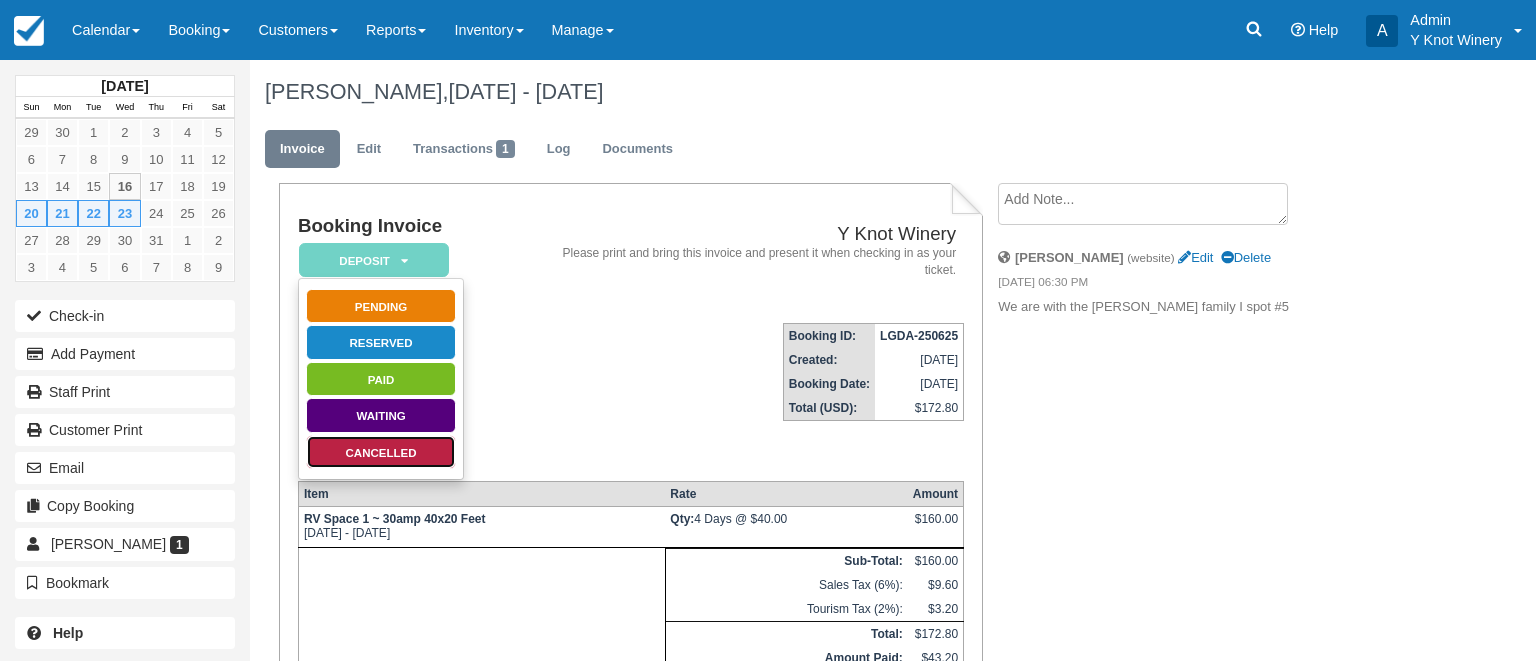 click on "Cancelled" at bounding box center (381, 452) 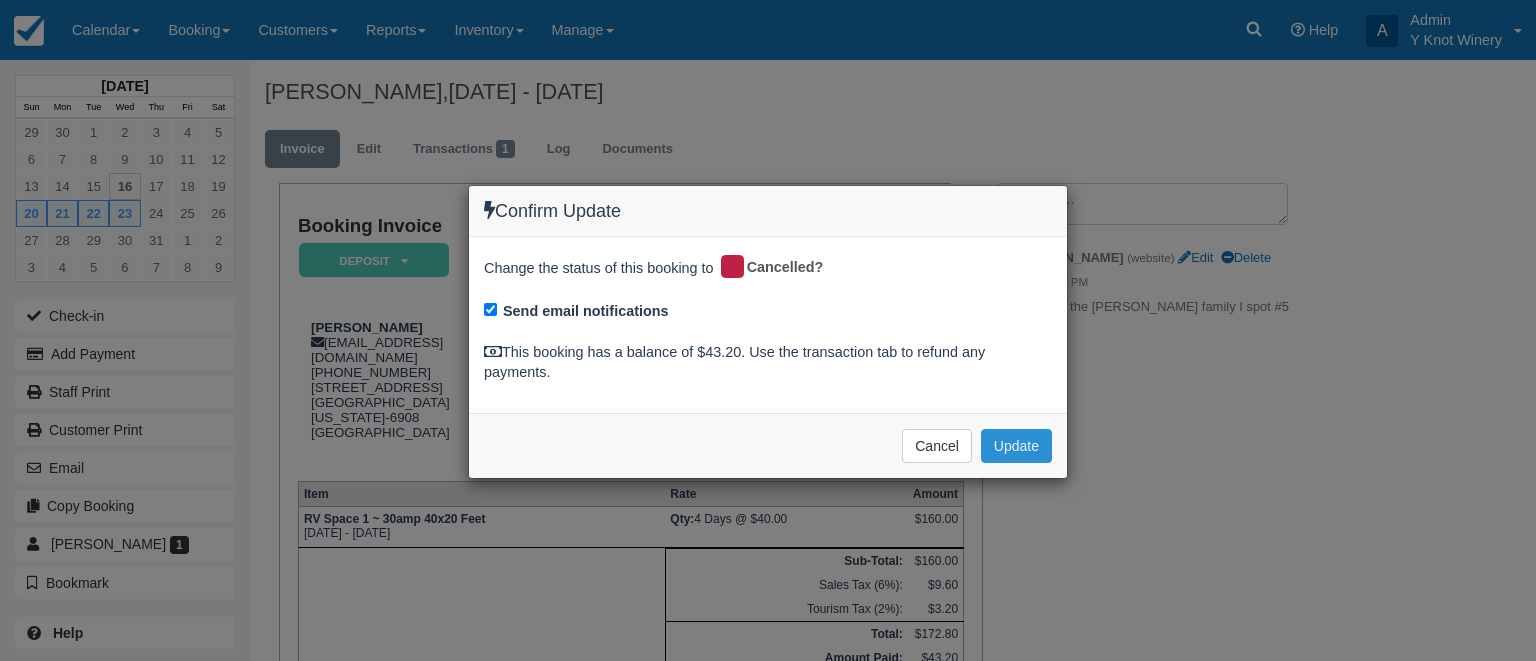 click on "Update" at bounding box center (1016, 446) 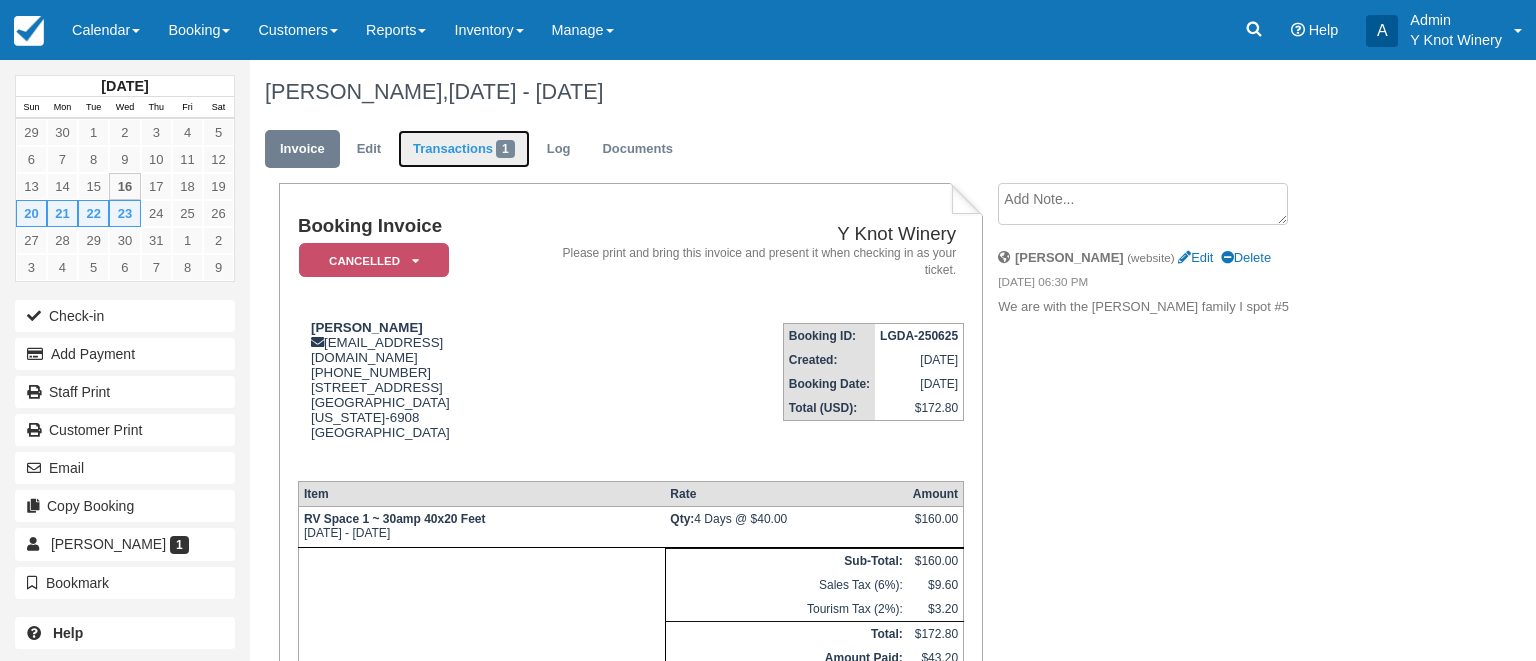 click on "Transactions  1" at bounding box center [464, 149] 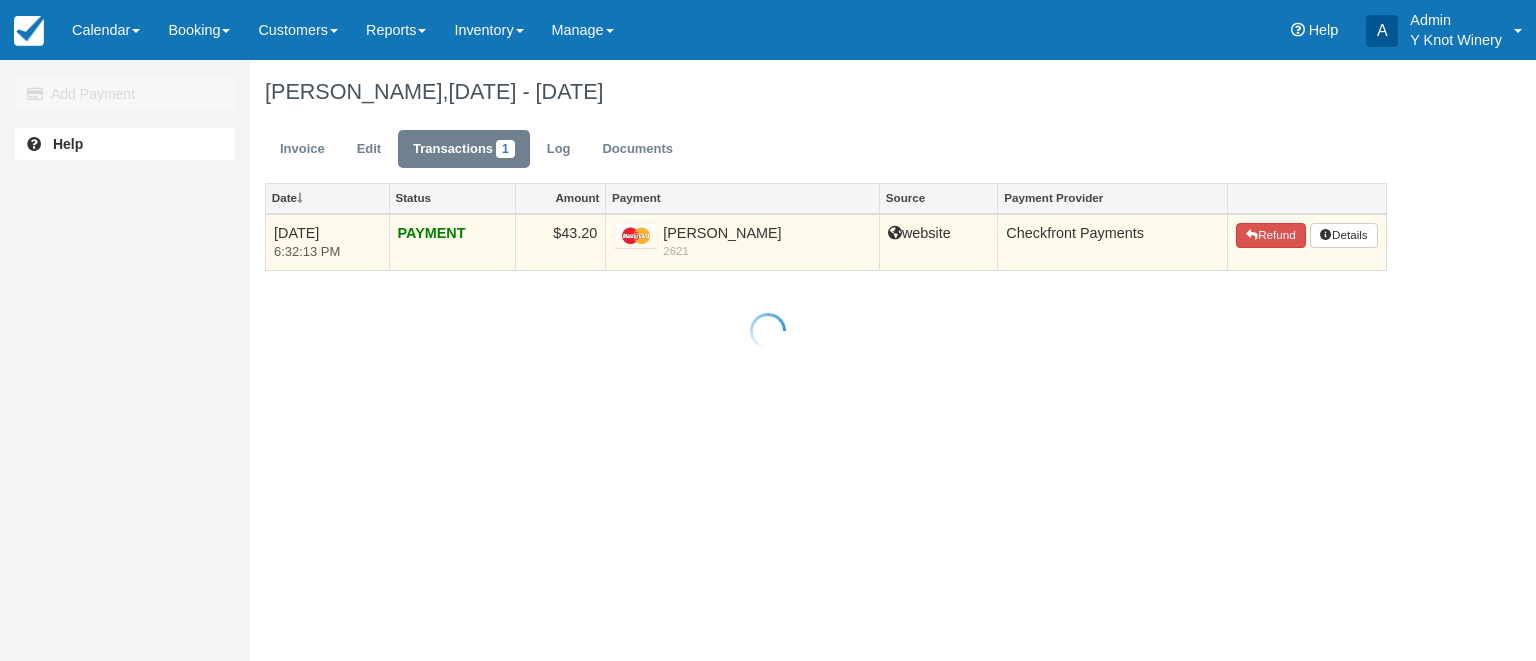 scroll, scrollTop: 0, scrollLeft: 0, axis: both 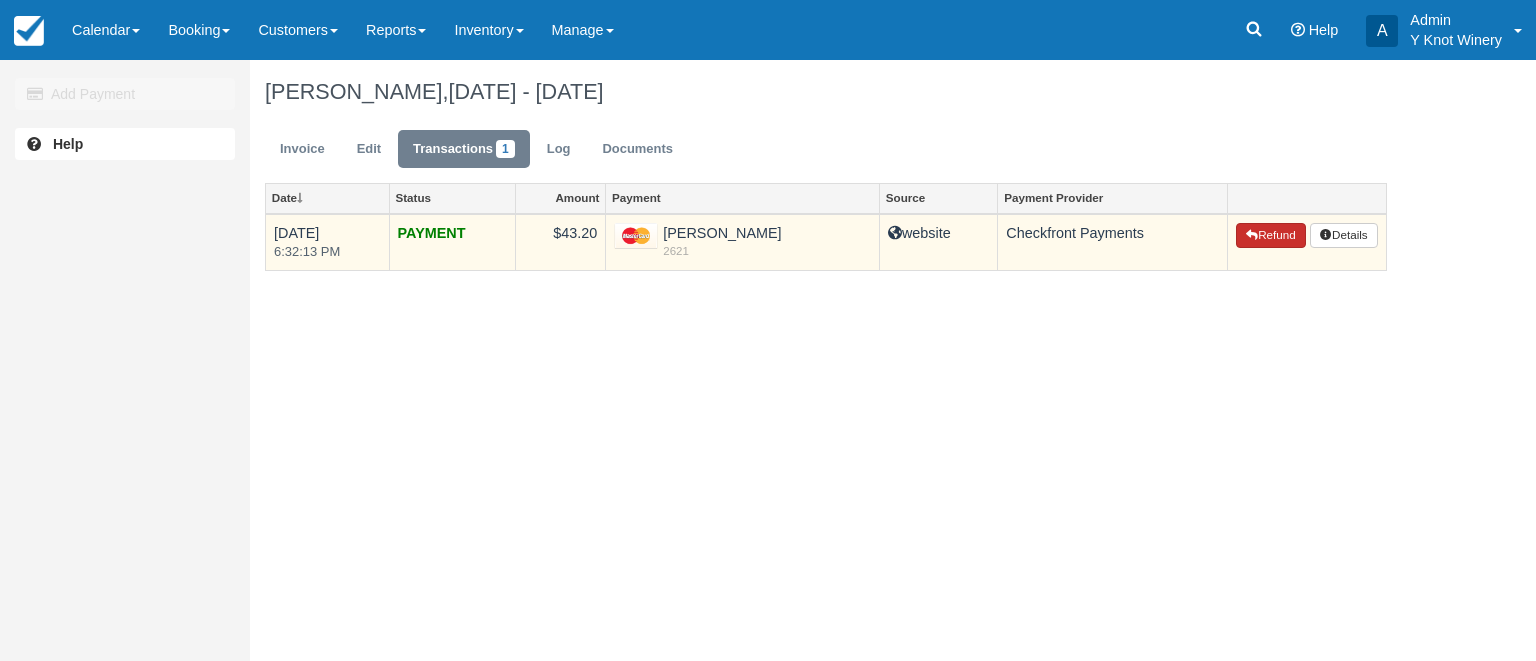 click on "Refund" at bounding box center (1271, 236) 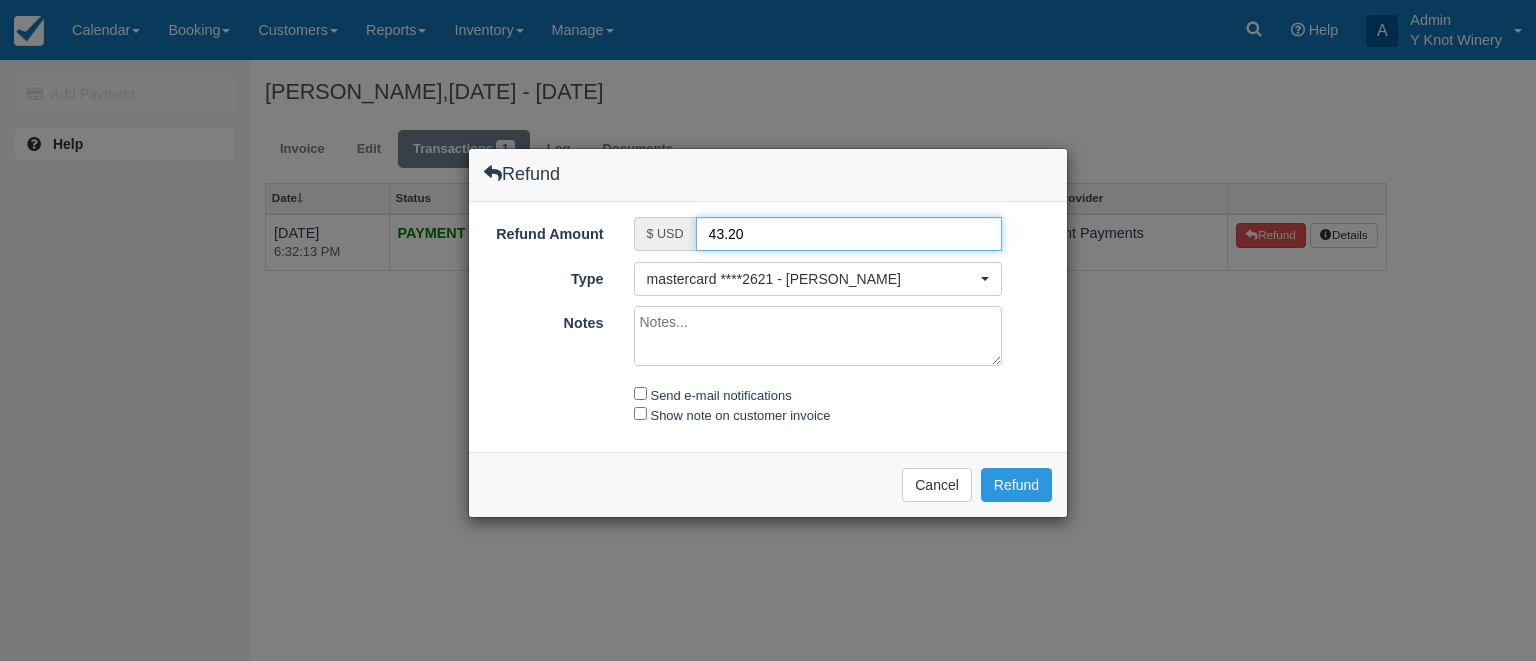 click on "43.20" at bounding box center (849, 234) 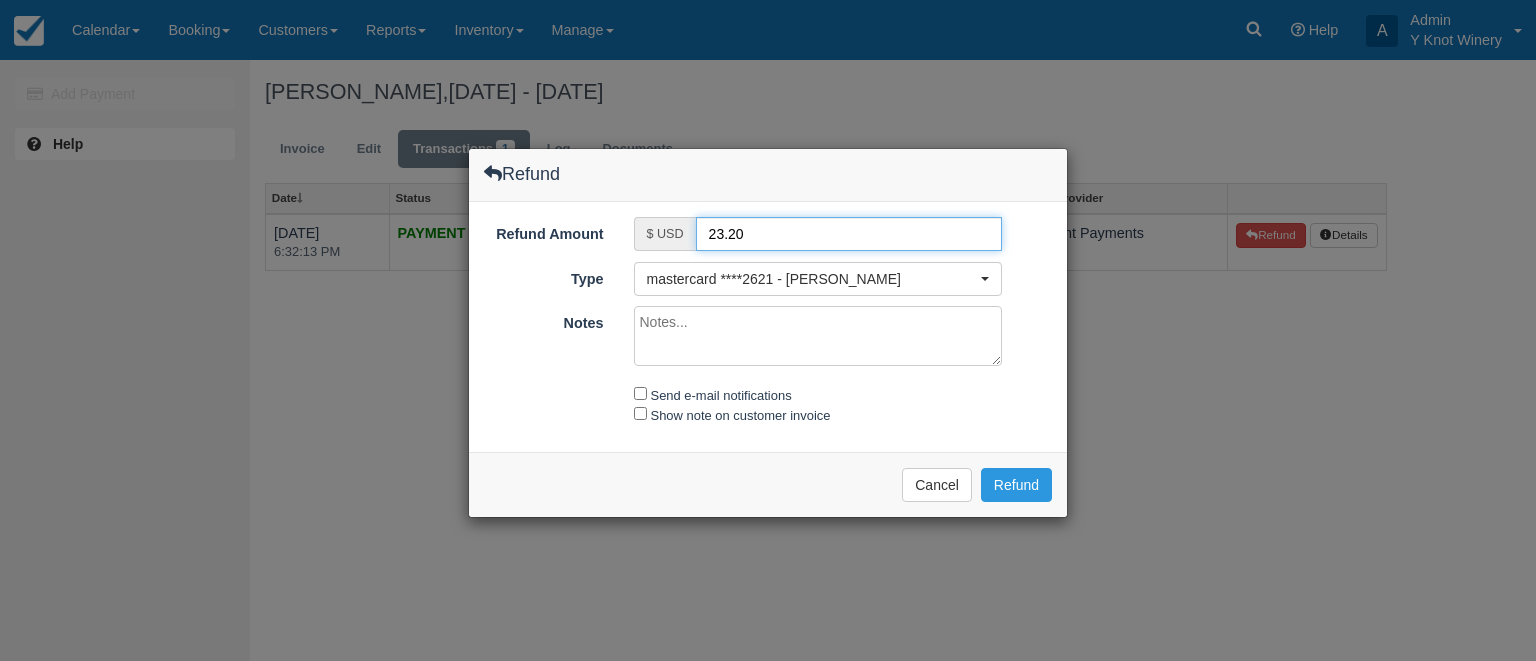 type on "23.20" 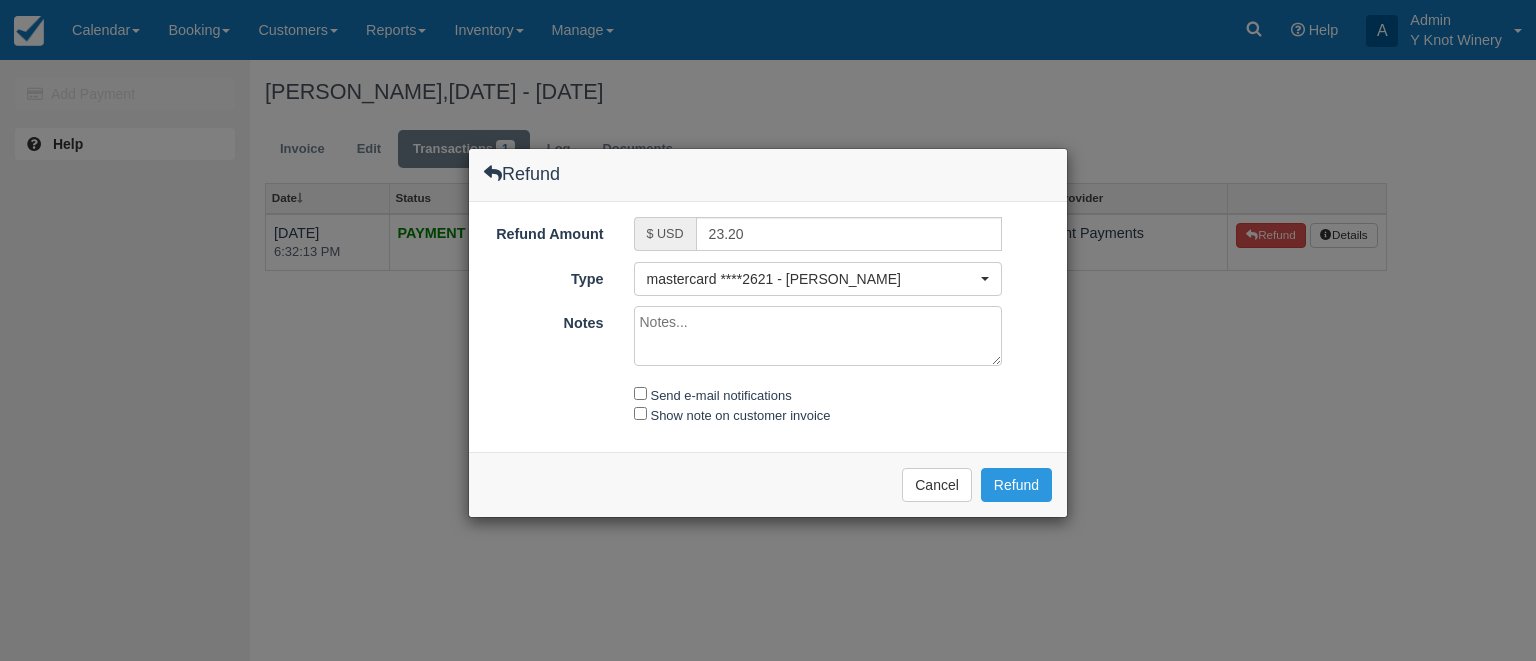 click on "Notes" at bounding box center (818, 336) 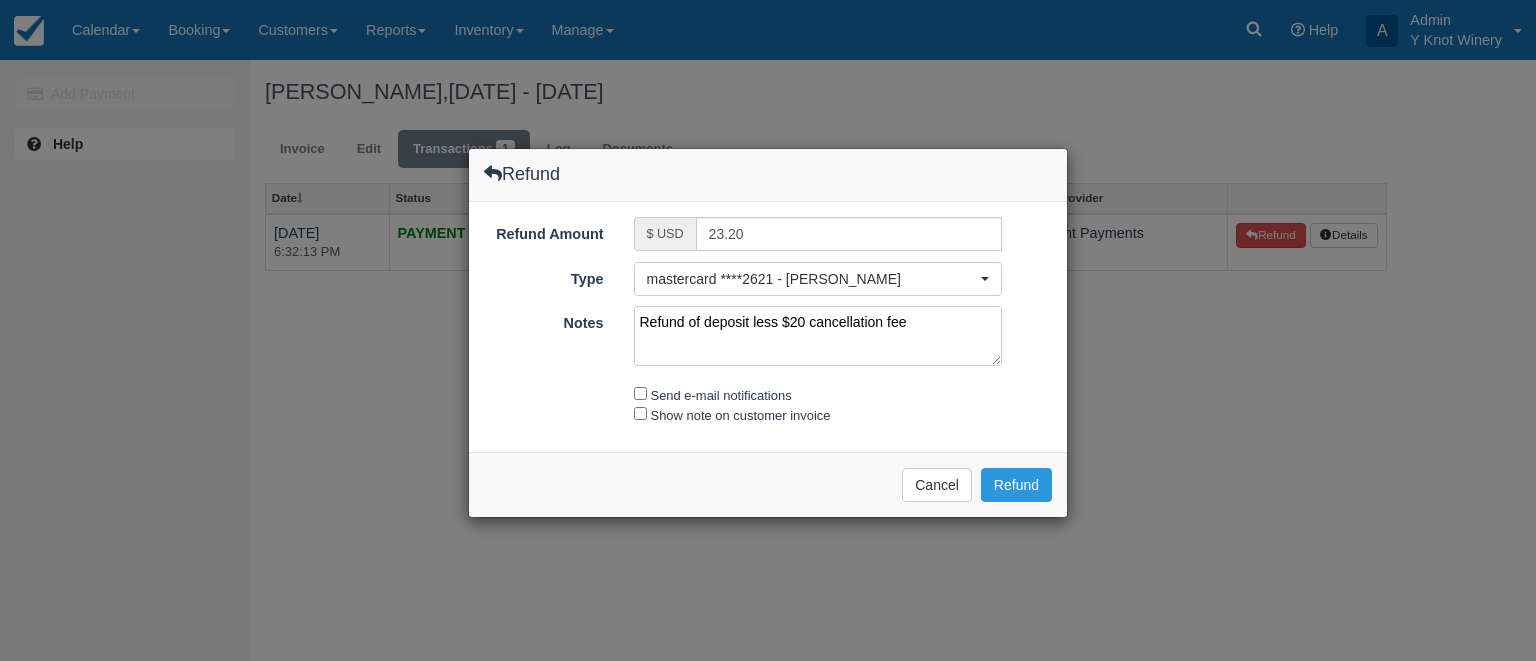 type on "Refund of deposit less $20 cancellation fee" 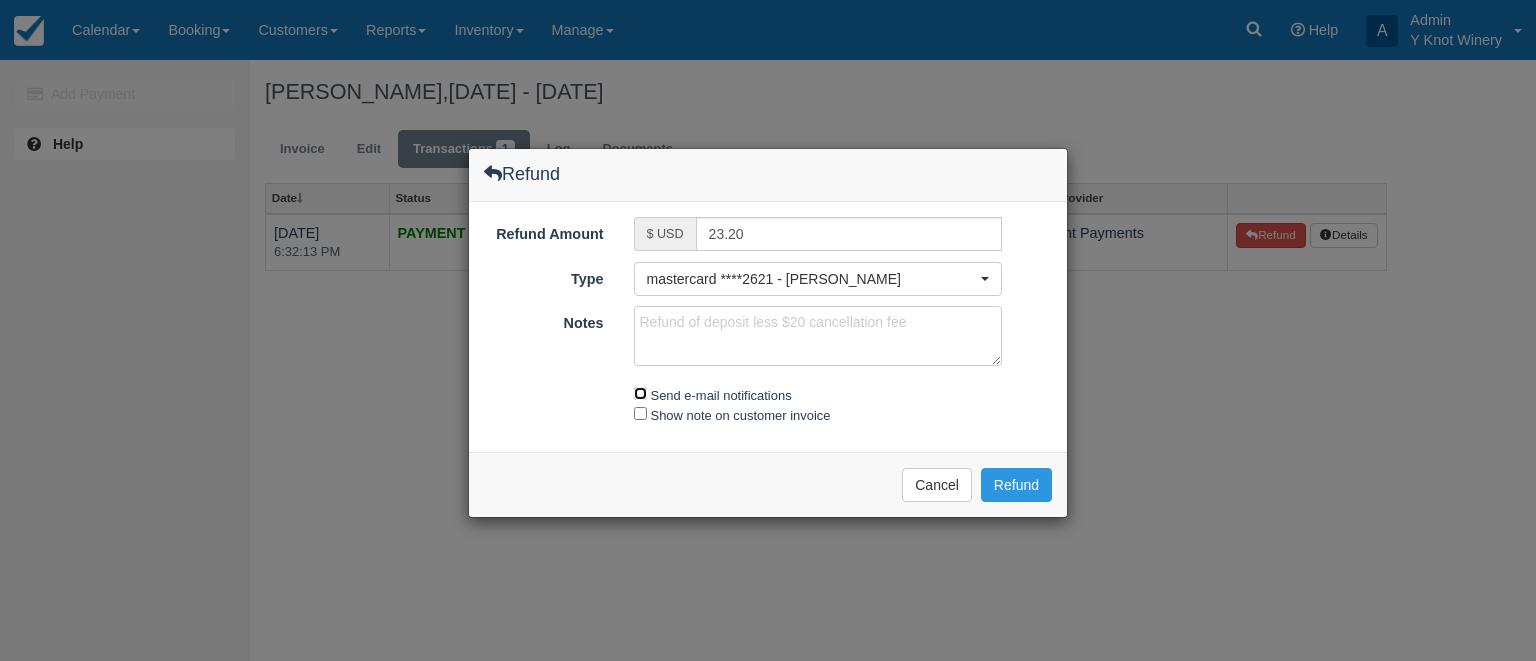 click on "Send e-mail notifications" at bounding box center (640, 393) 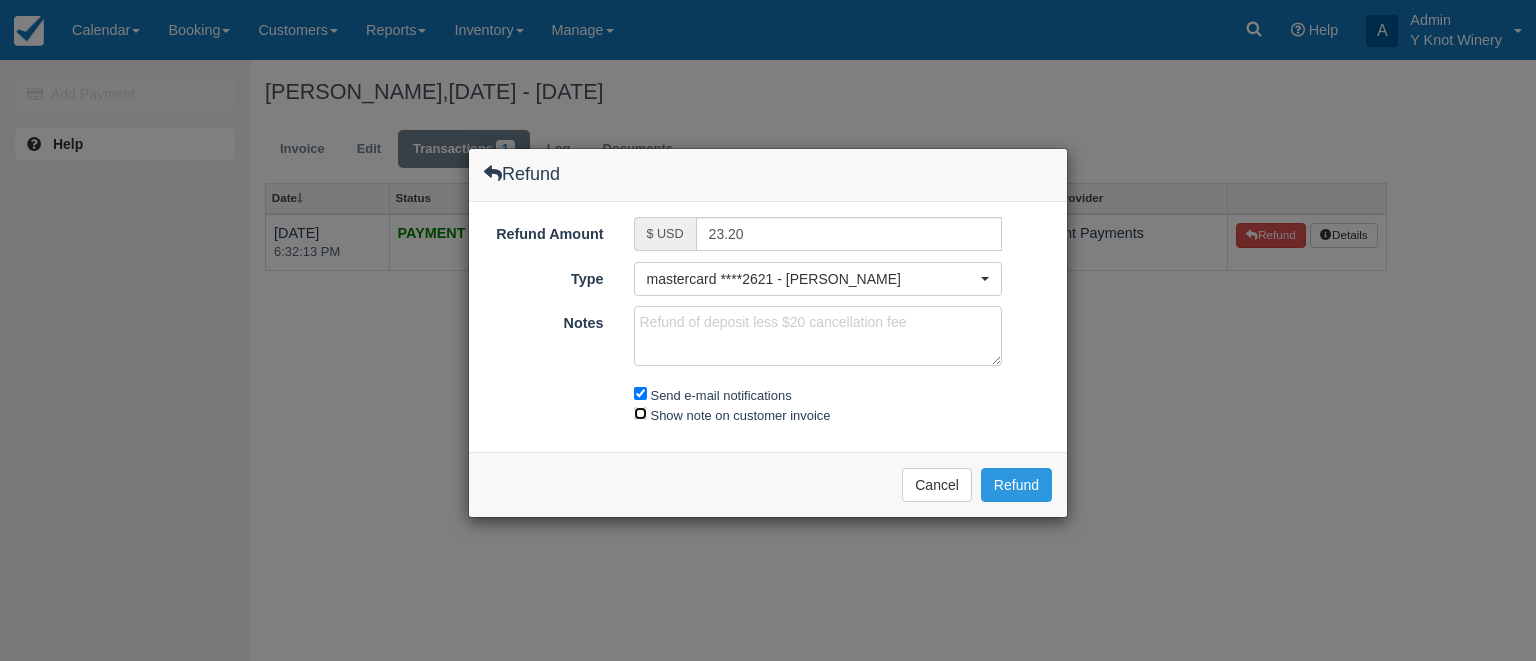 click on "Show note on customer invoice" at bounding box center [640, 413] 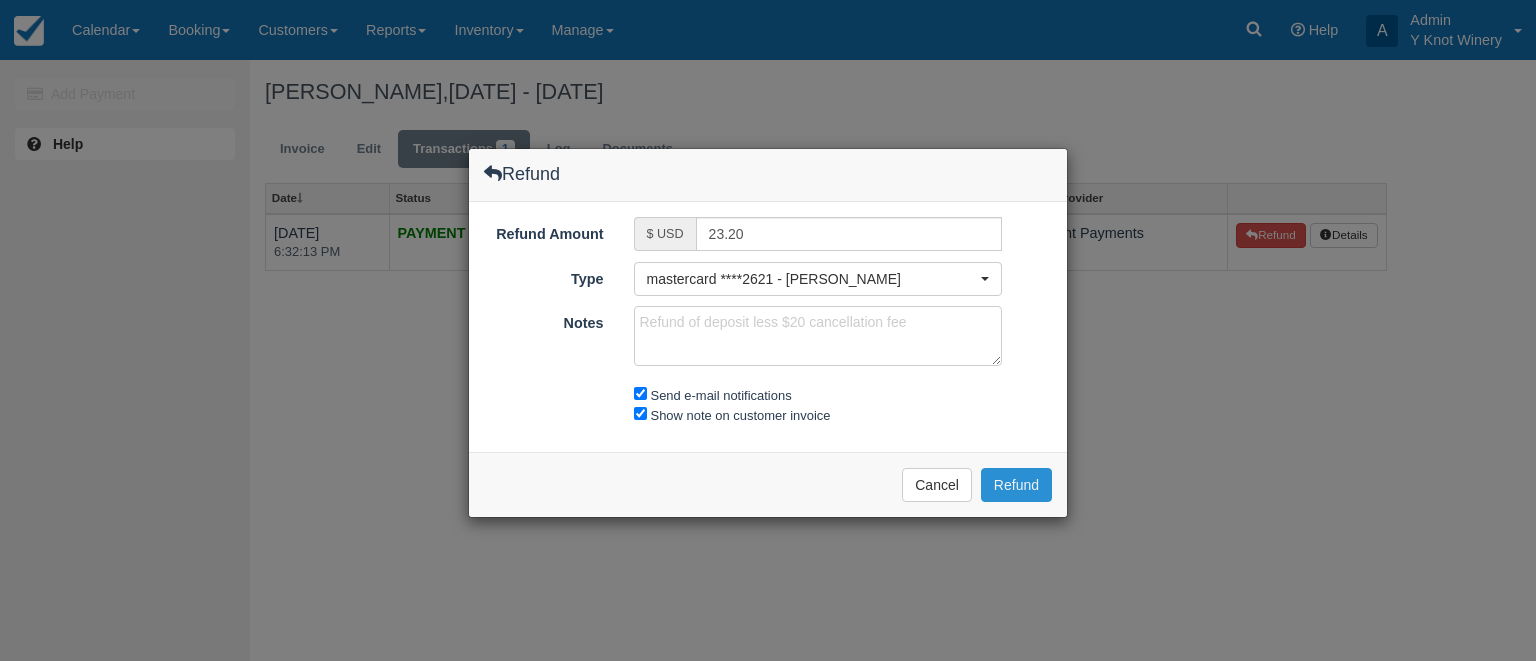 click on "Refund" at bounding box center (1016, 485) 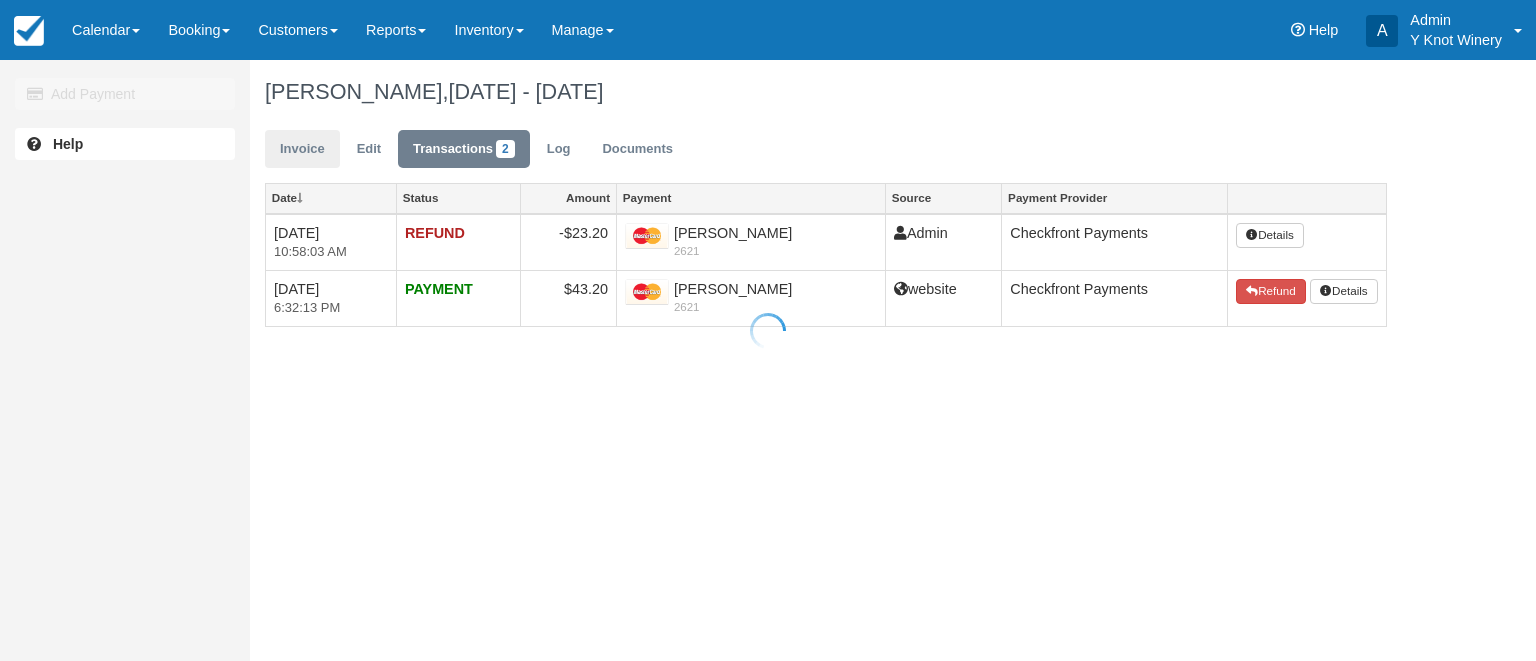 scroll, scrollTop: 0, scrollLeft: 0, axis: both 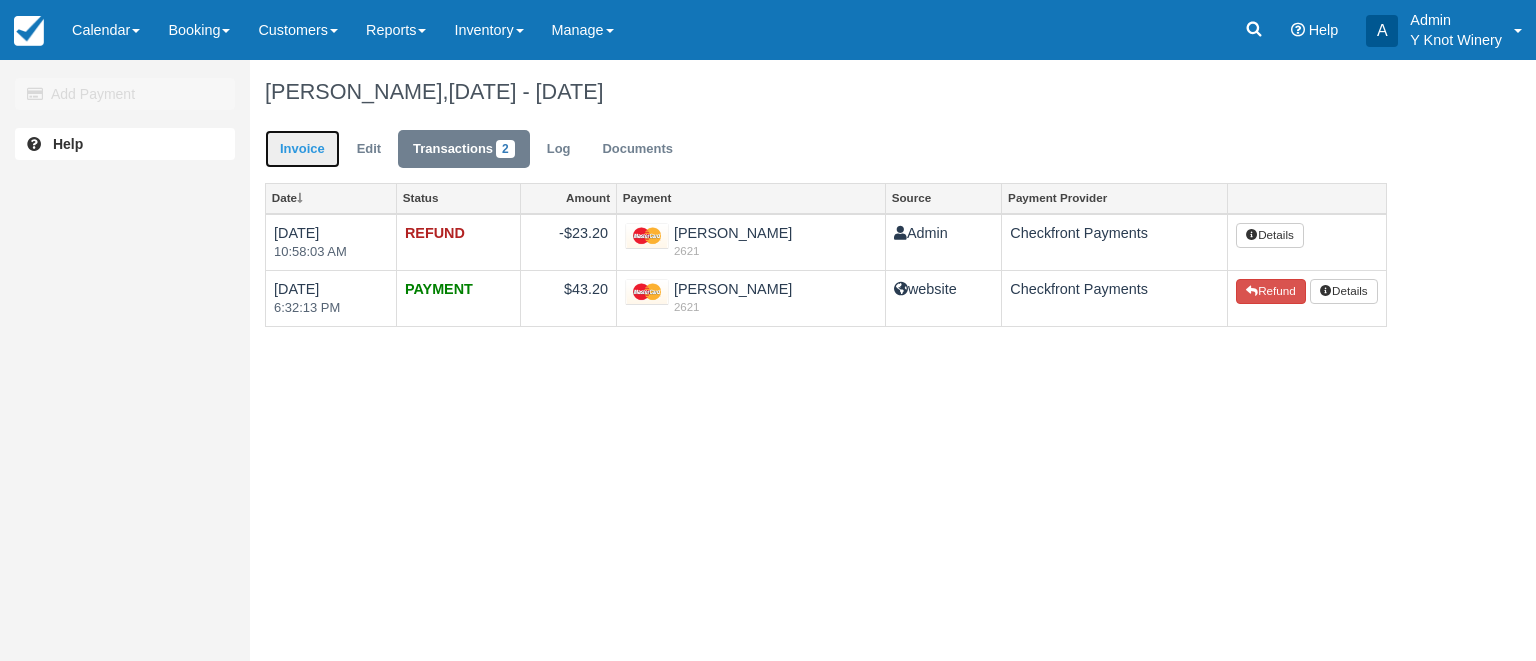 click on "Invoice" at bounding box center (302, 149) 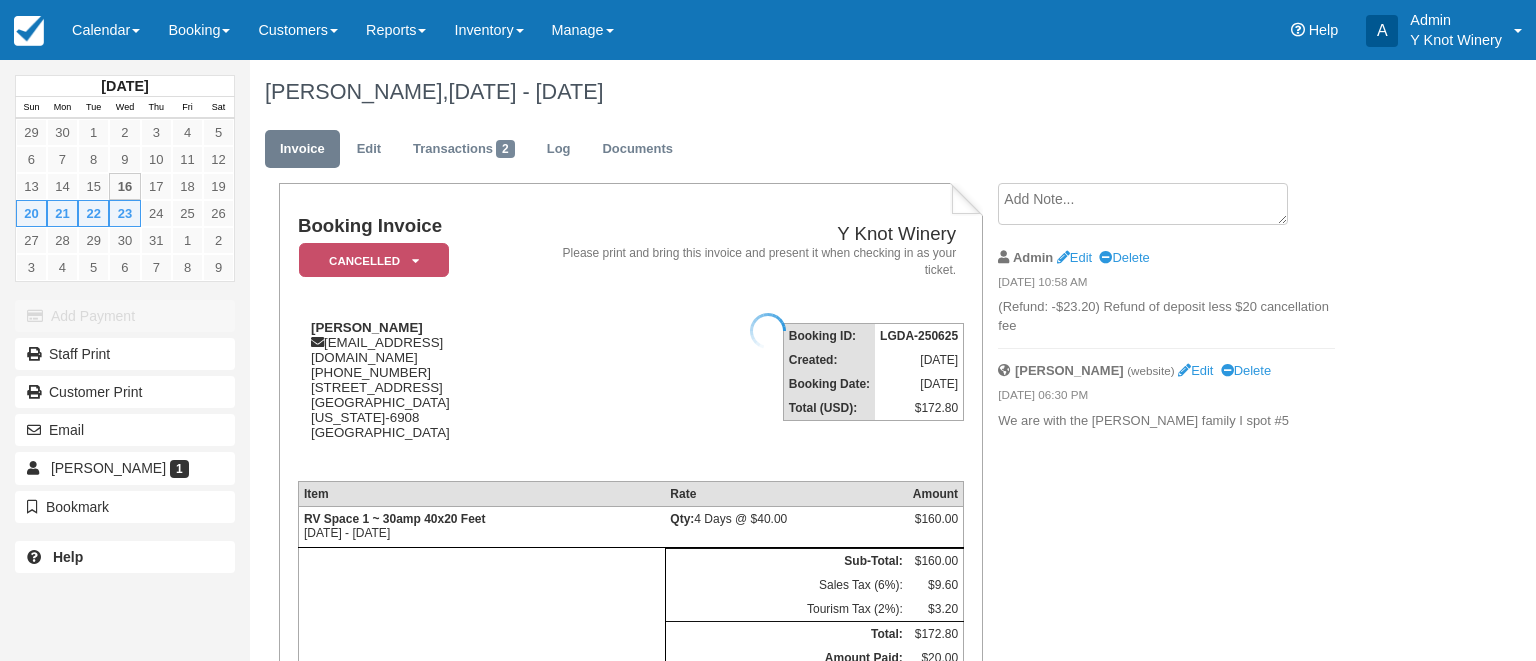 scroll, scrollTop: 0, scrollLeft: 0, axis: both 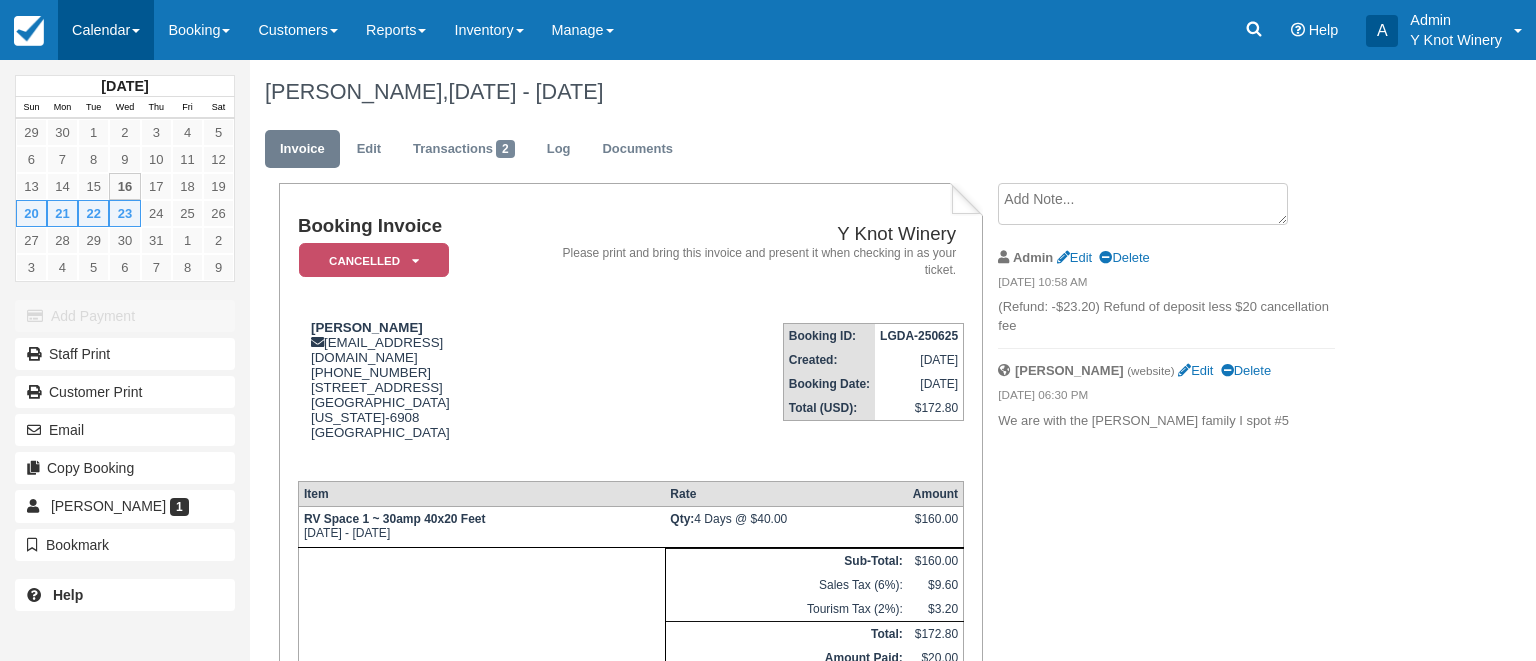 click on "Calendar" at bounding box center (106, 30) 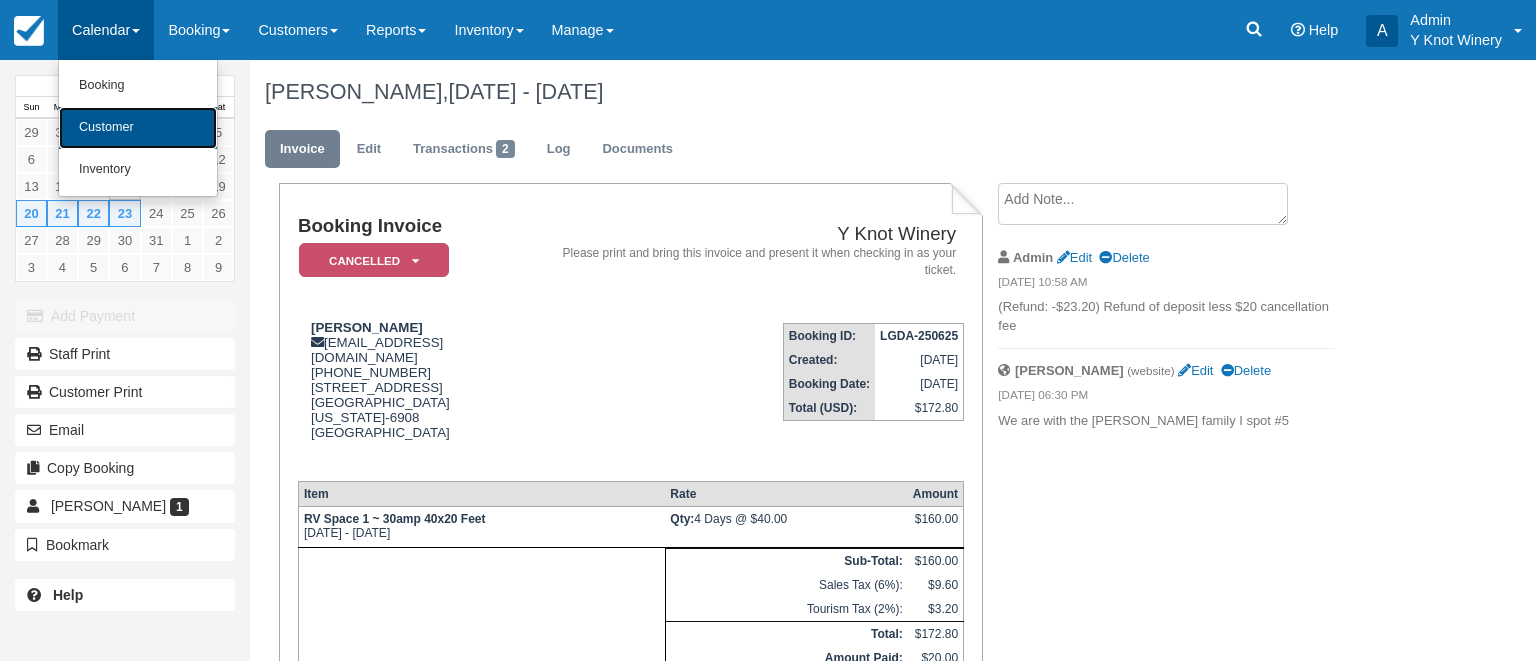 click on "Customer" at bounding box center (138, 128) 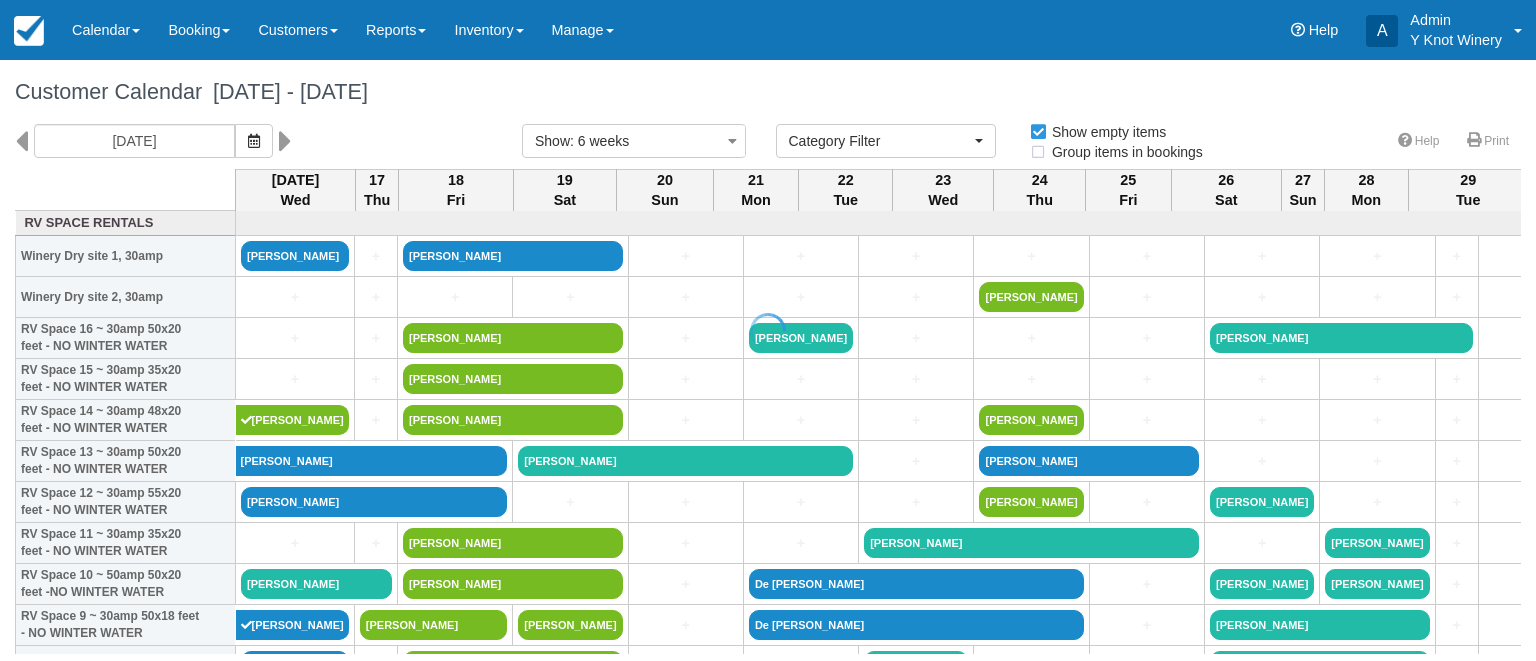 select 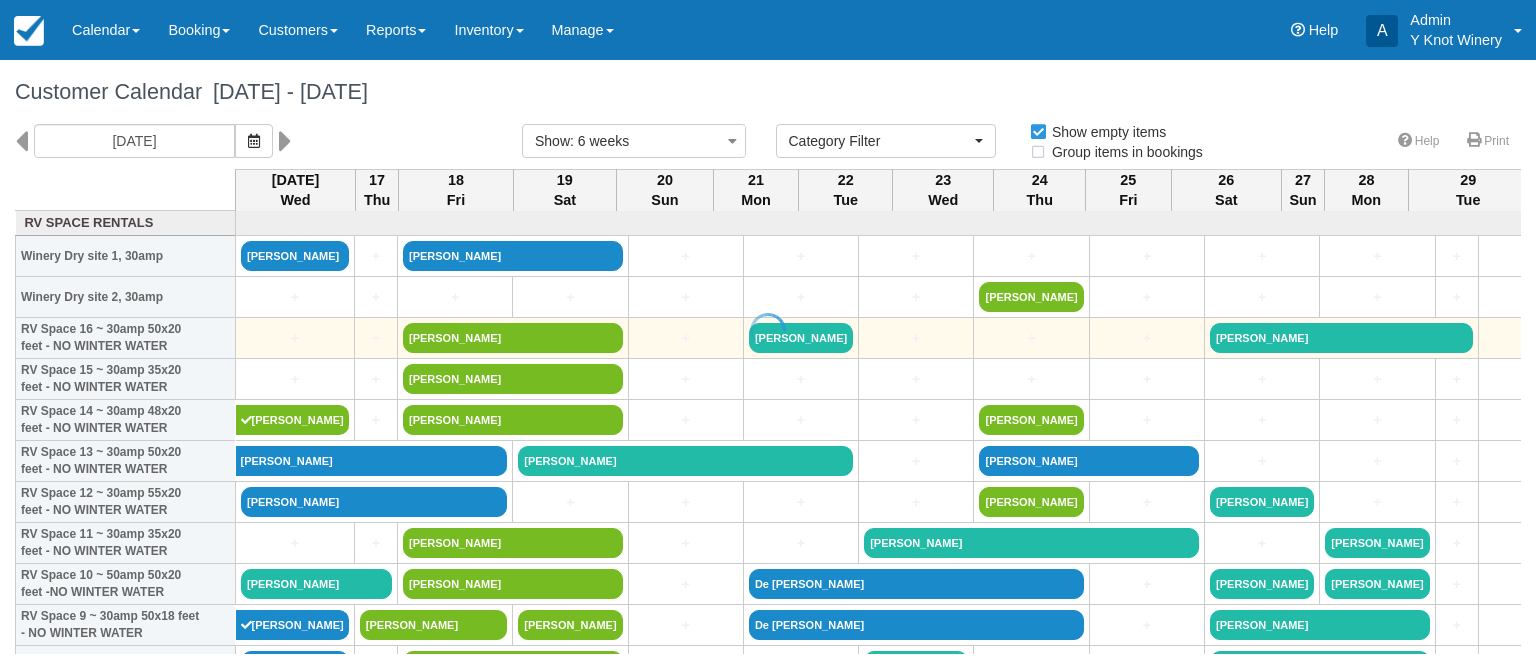 scroll, scrollTop: 0, scrollLeft: 0, axis: both 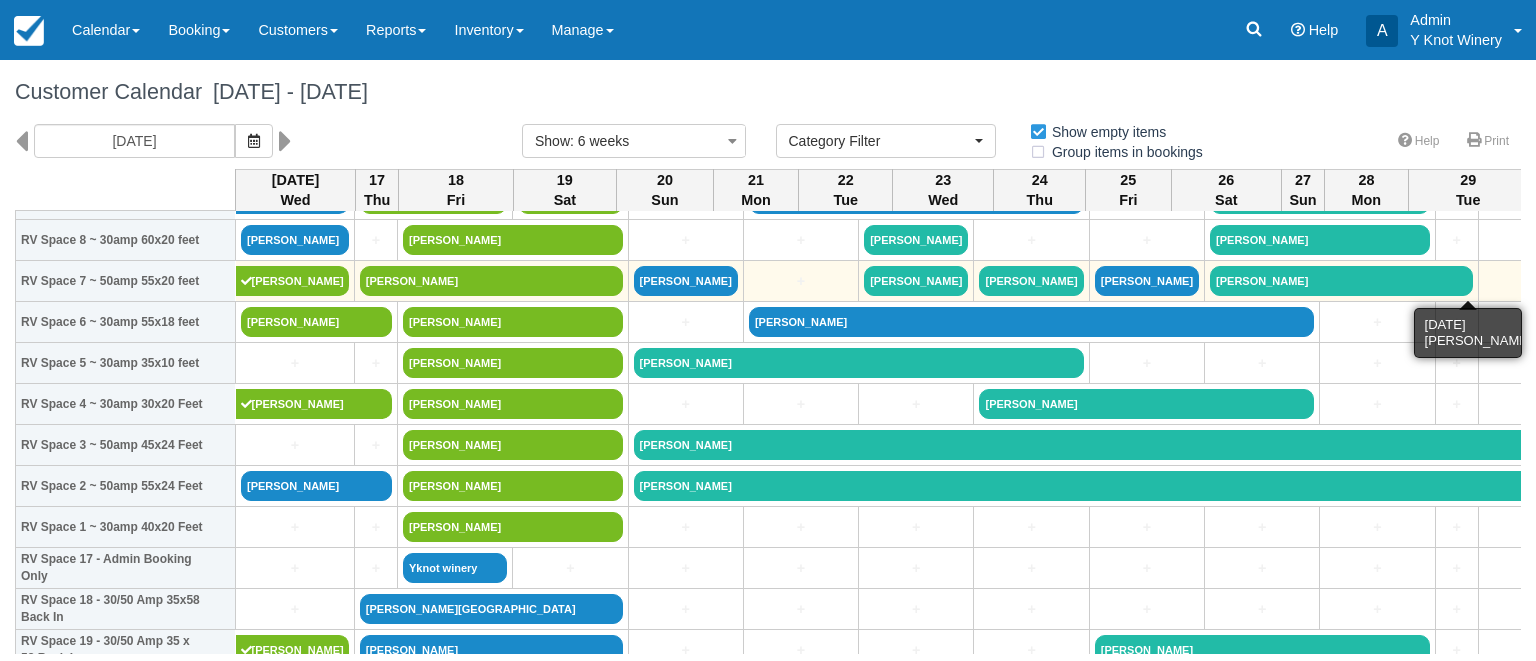 click on "[PERSON_NAME]" at bounding box center [1651, 281] 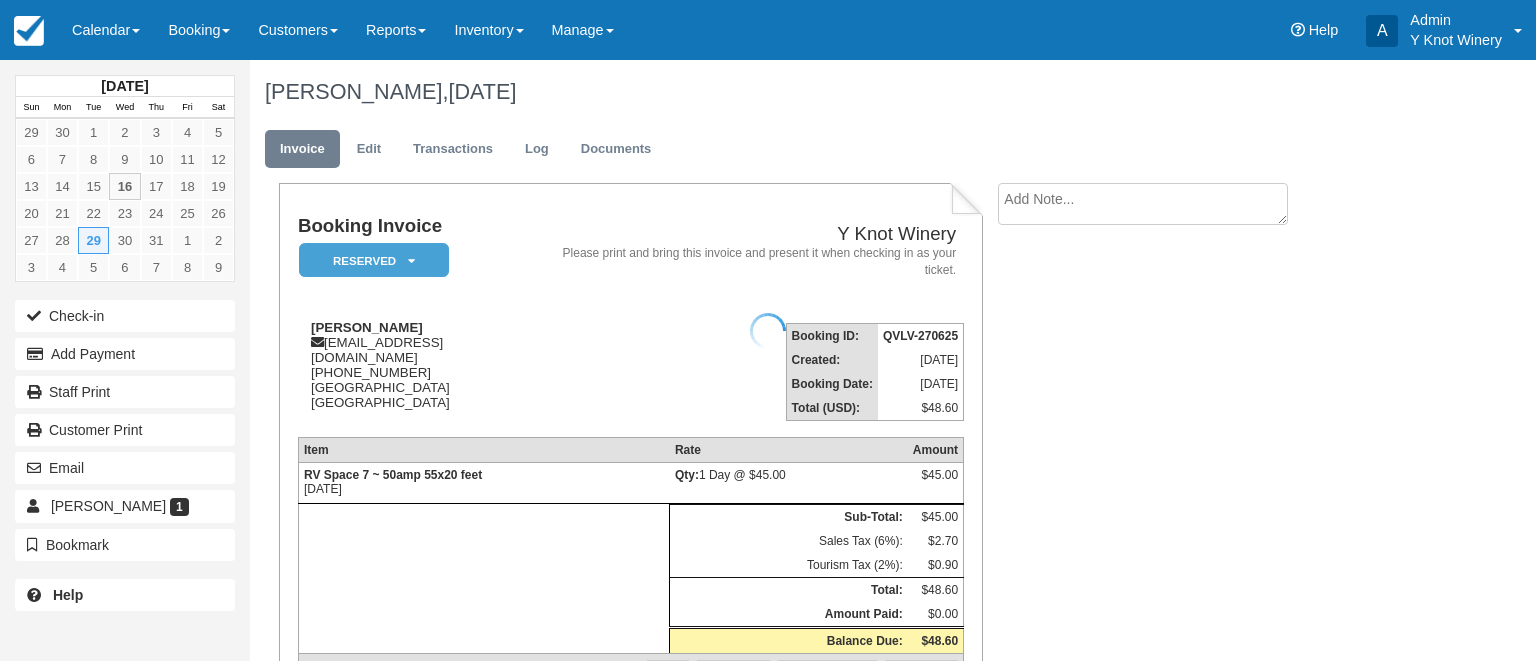 scroll, scrollTop: 0, scrollLeft: 0, axis: both 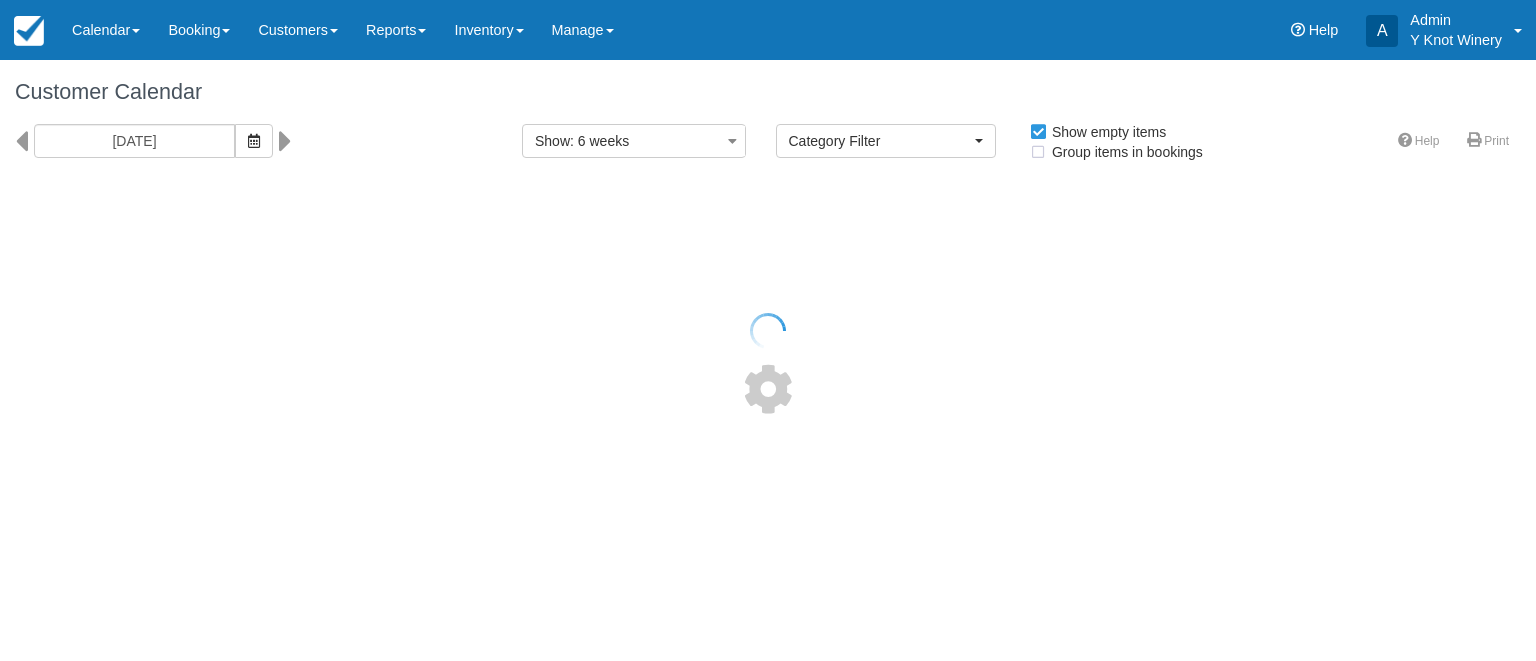 select 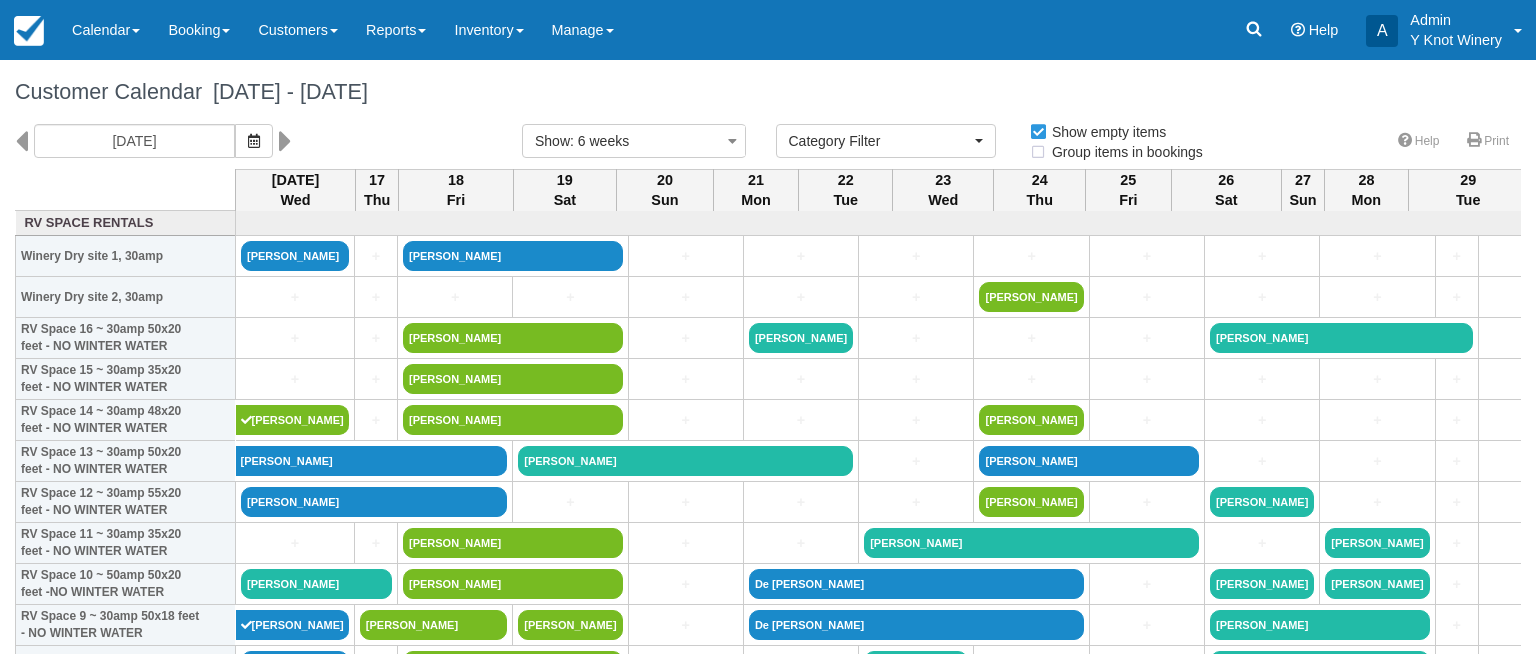 select 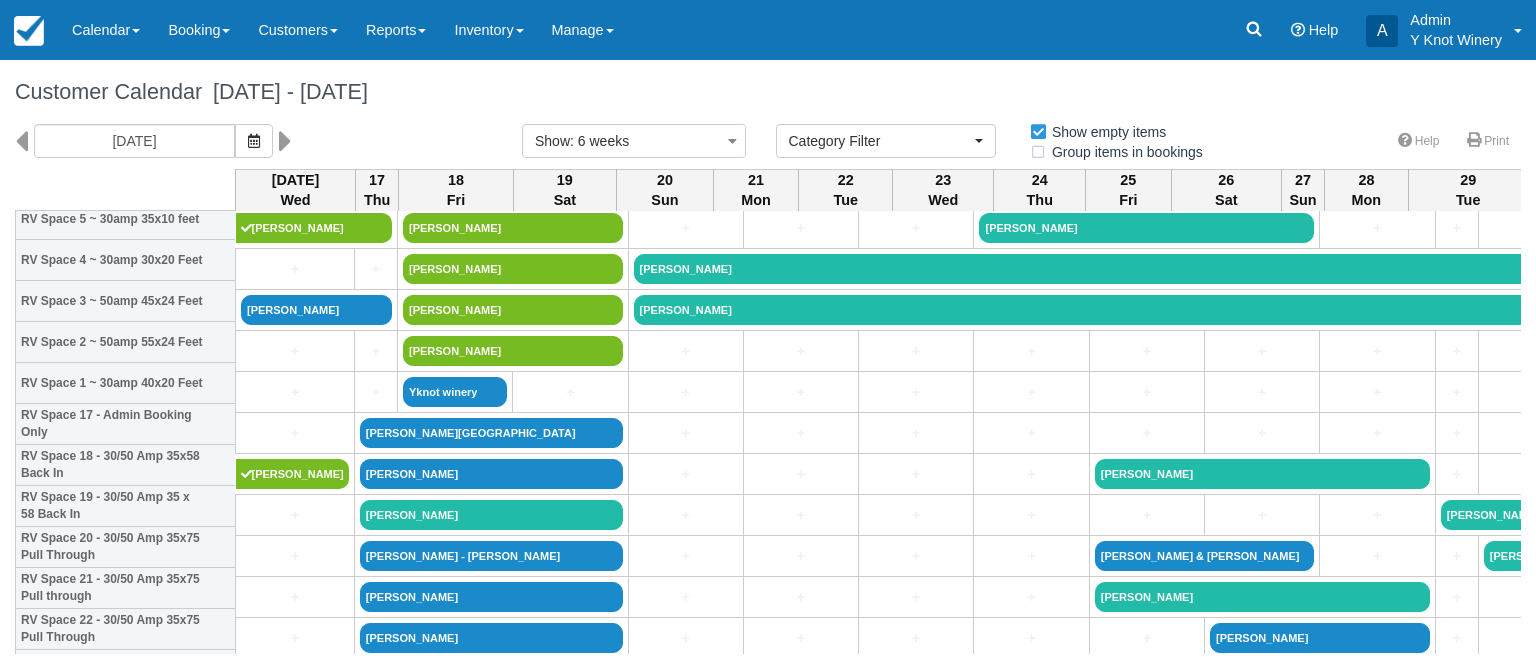 scroll, scrollTop: 426, scrollLeft: 0, axis: vertical 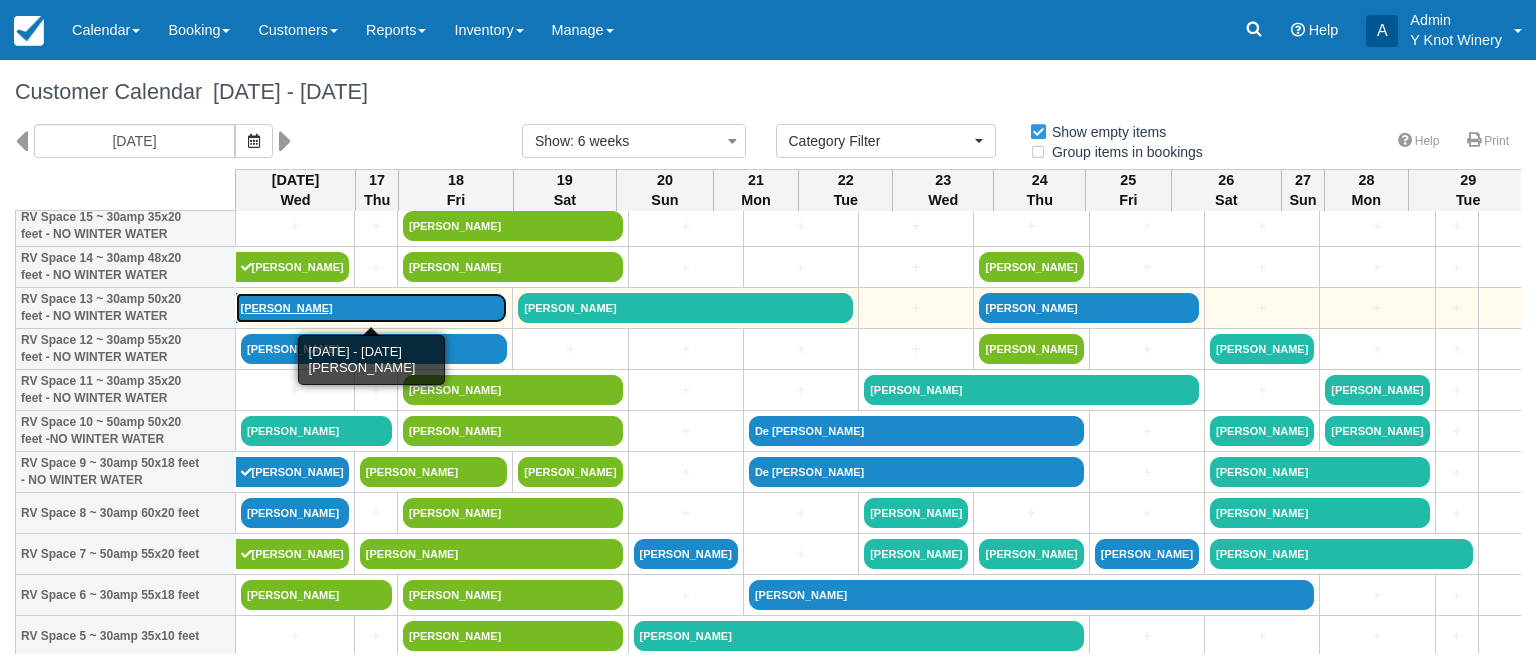 click on "[PERSON_NAME]" at bounding box center (372, 308) 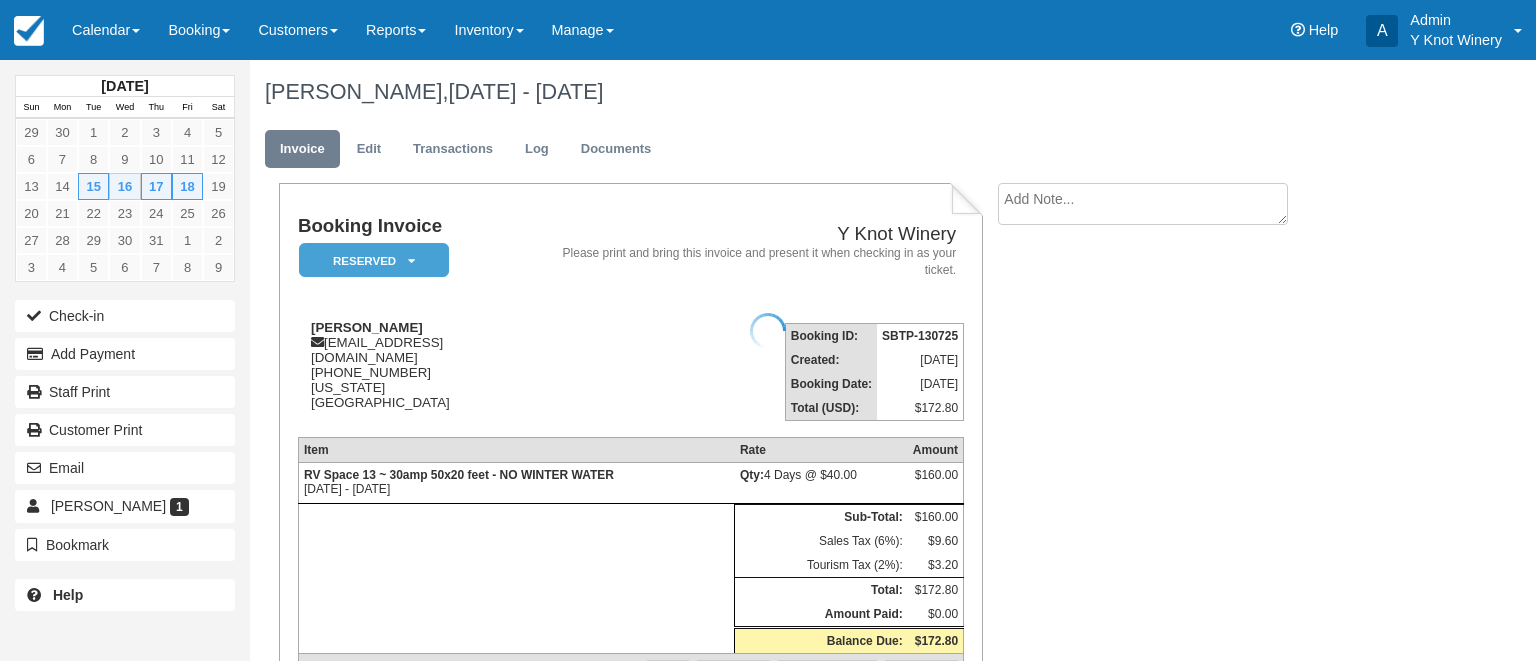 scroll, scrollTop: 0, scrollLeft: 0, axis: both 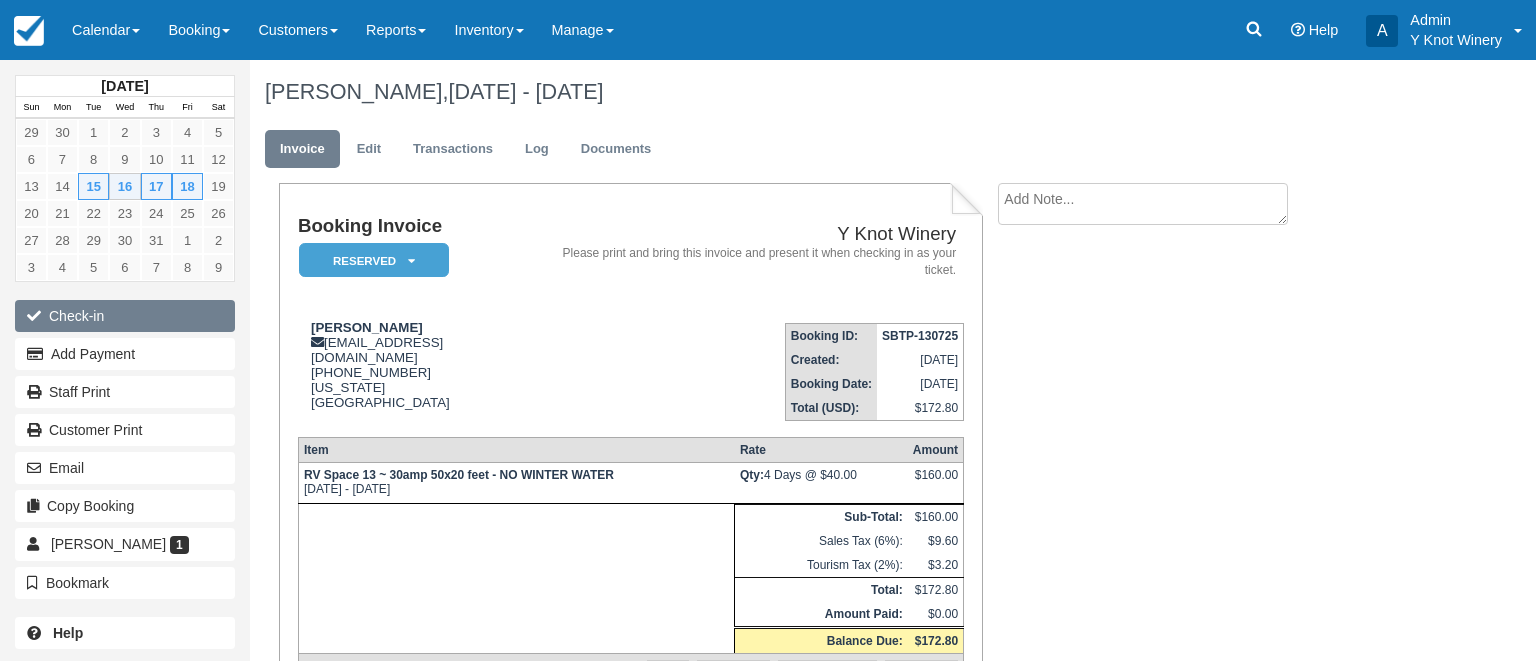 click on "Check-in" at bounding box center [125, 316] 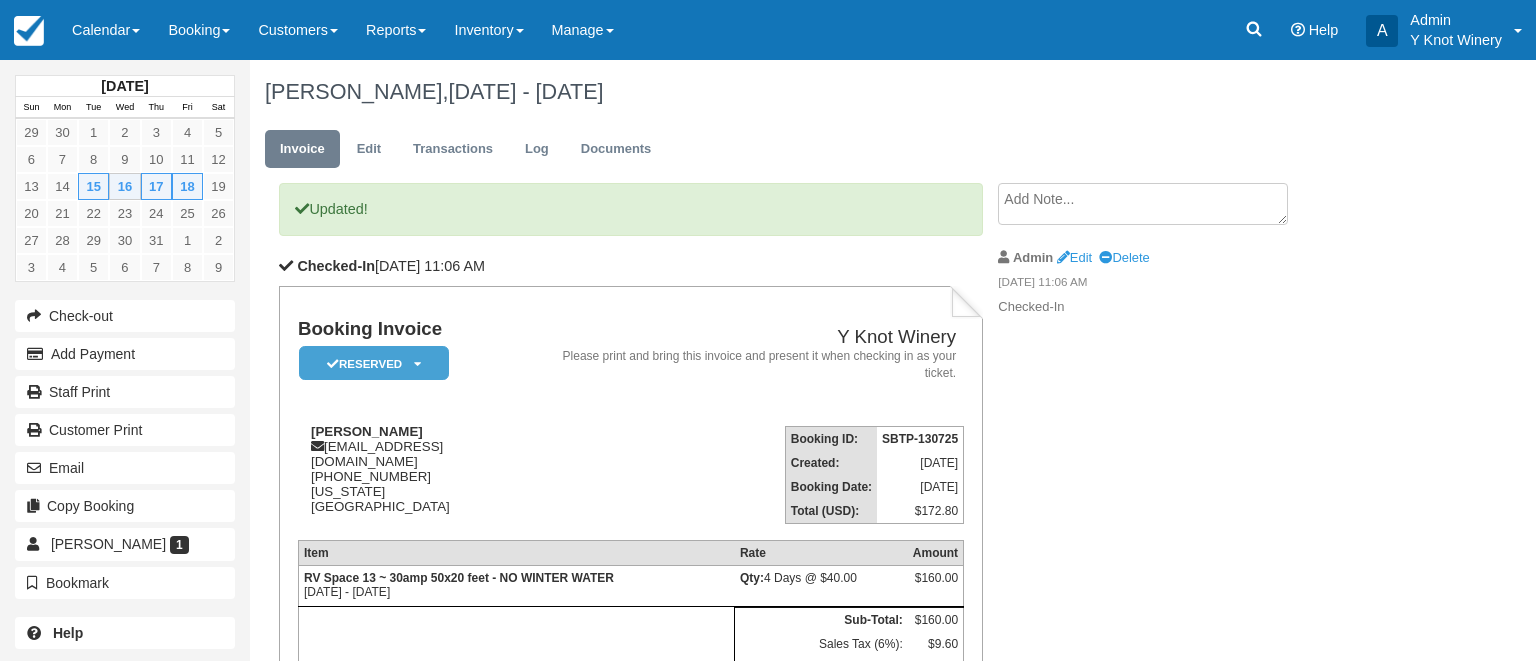 scroll, scrollTop: 0, scrollLeft: 0, axis: both 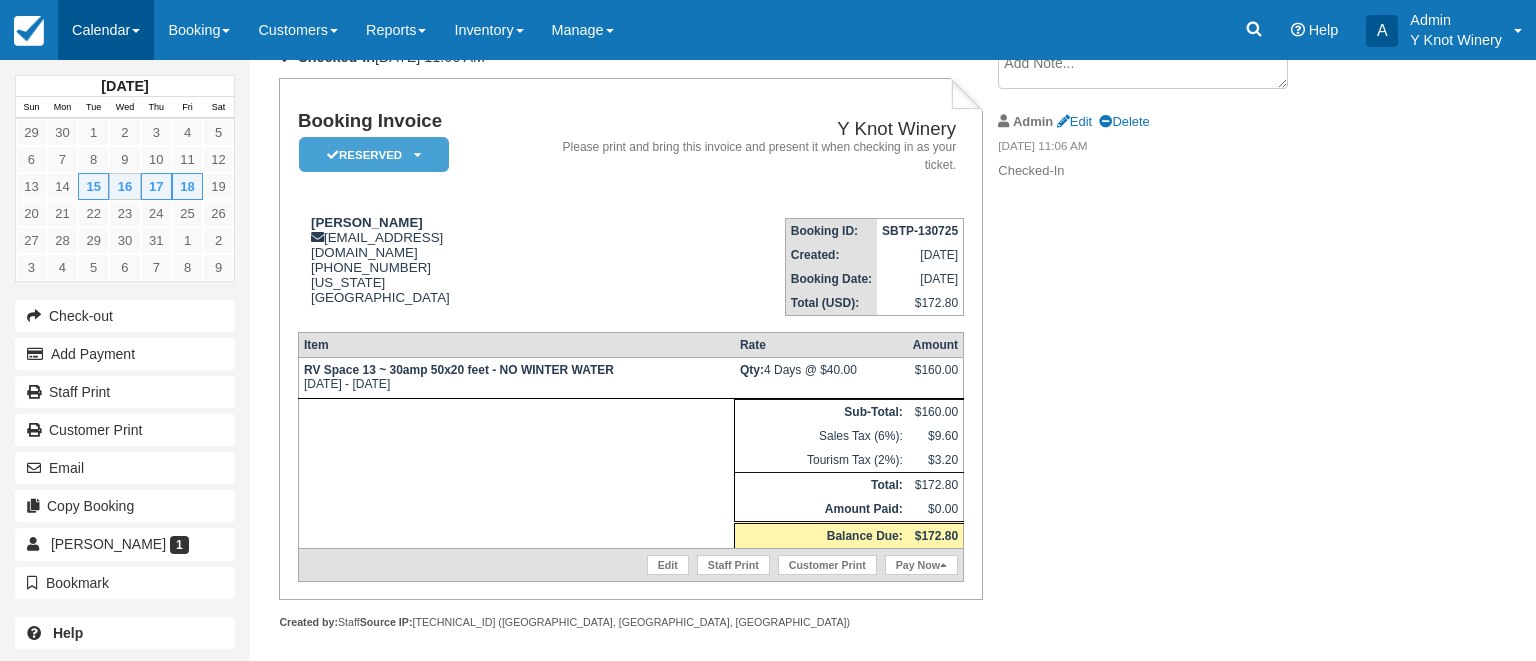 click at bounding box center (136, 31) 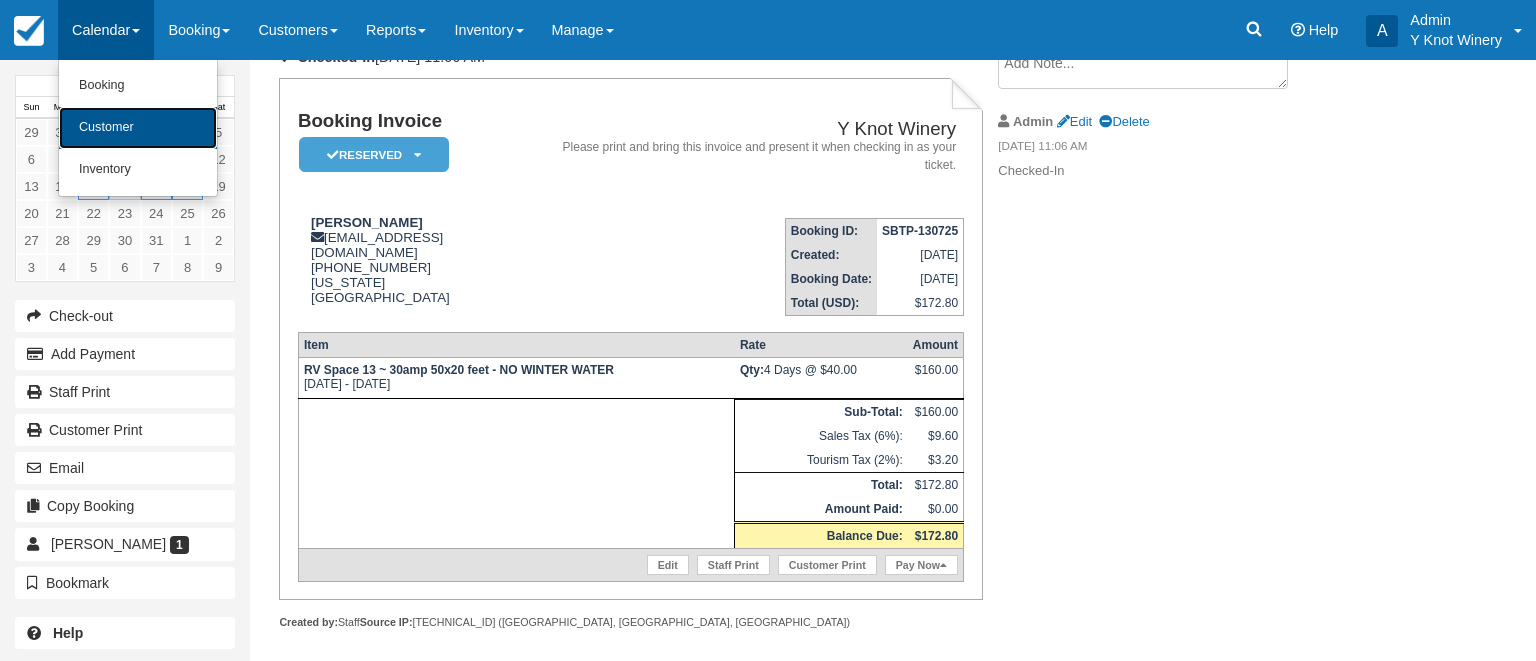 click on "Customer" at bounding box center [138, 128] 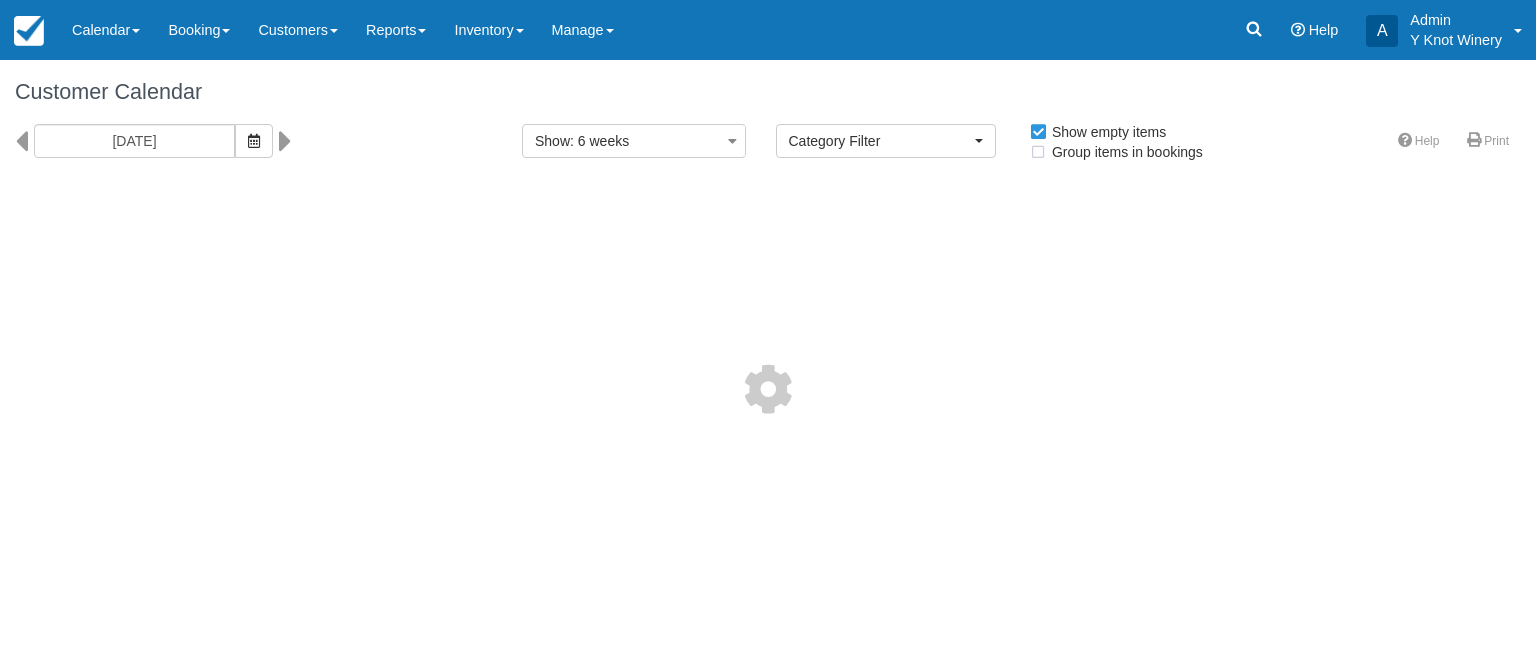 select 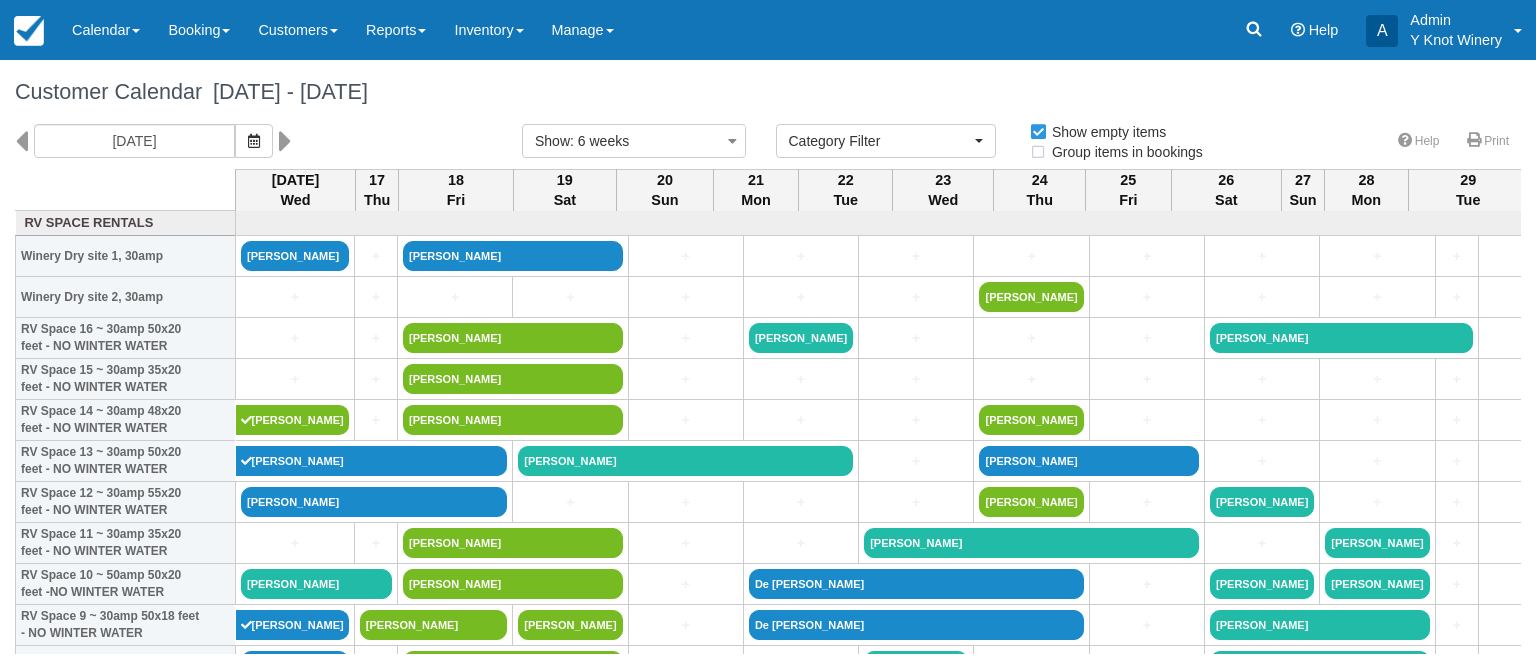 select 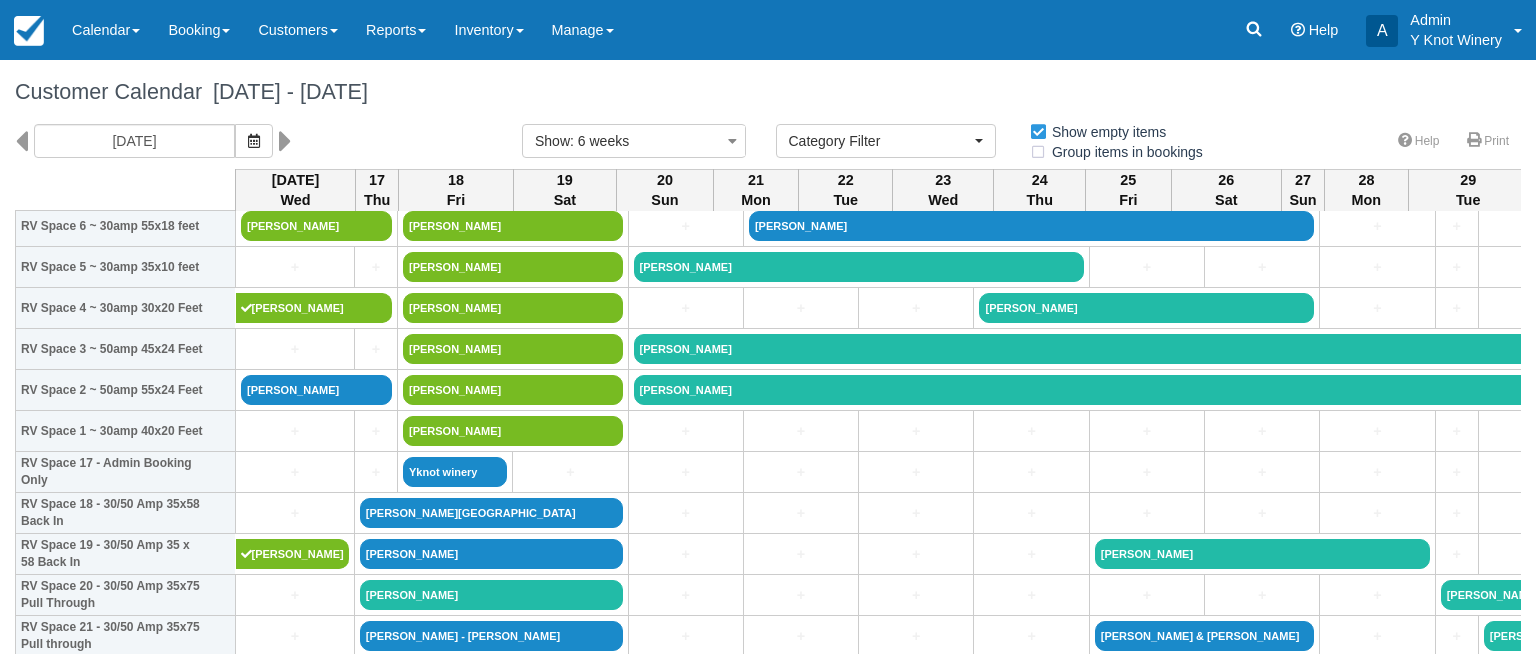 scroll, scrollTop: 0, scrollLeft: 0, axis: both 